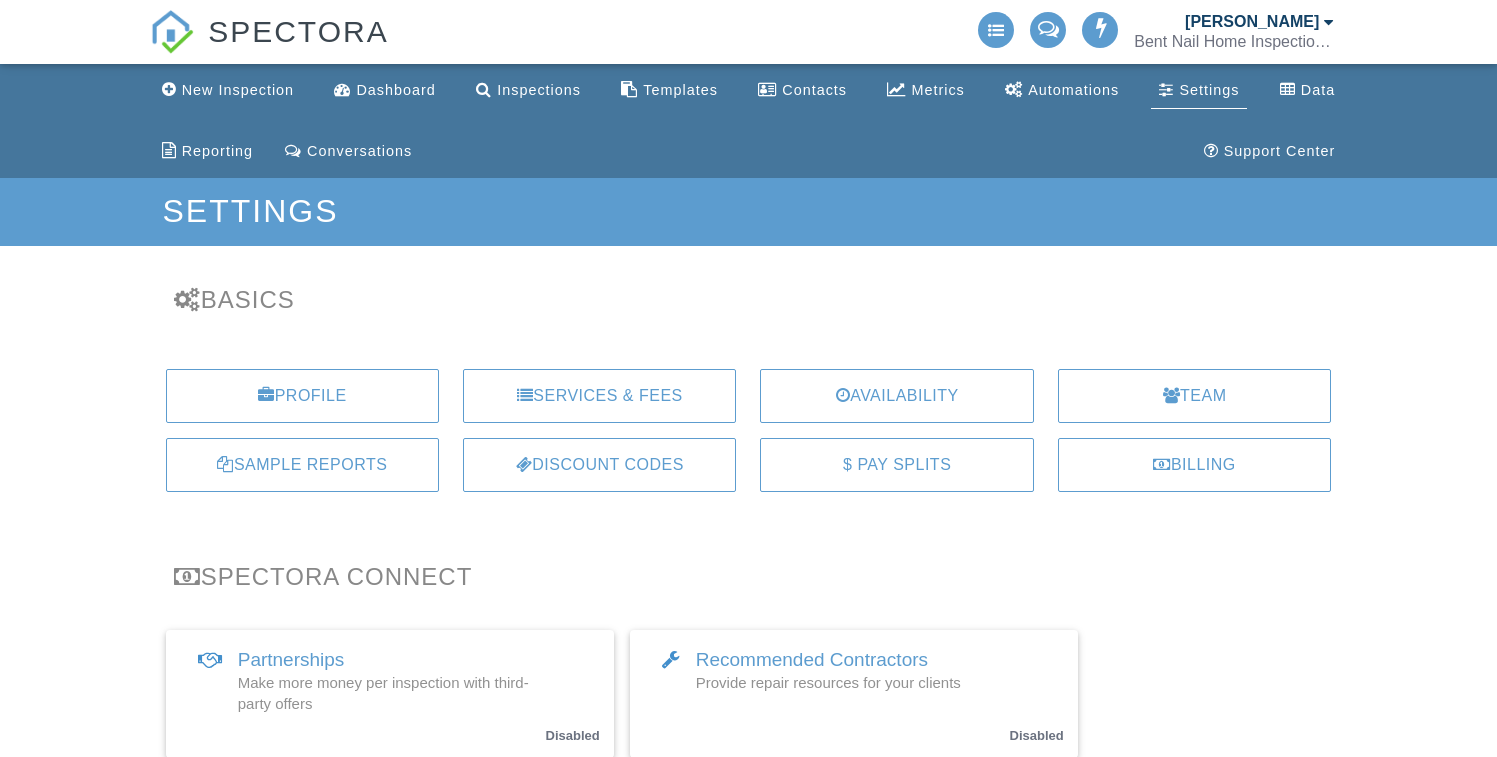 scroll, scrollTop: 0, scrollLeft: 0, axis: both 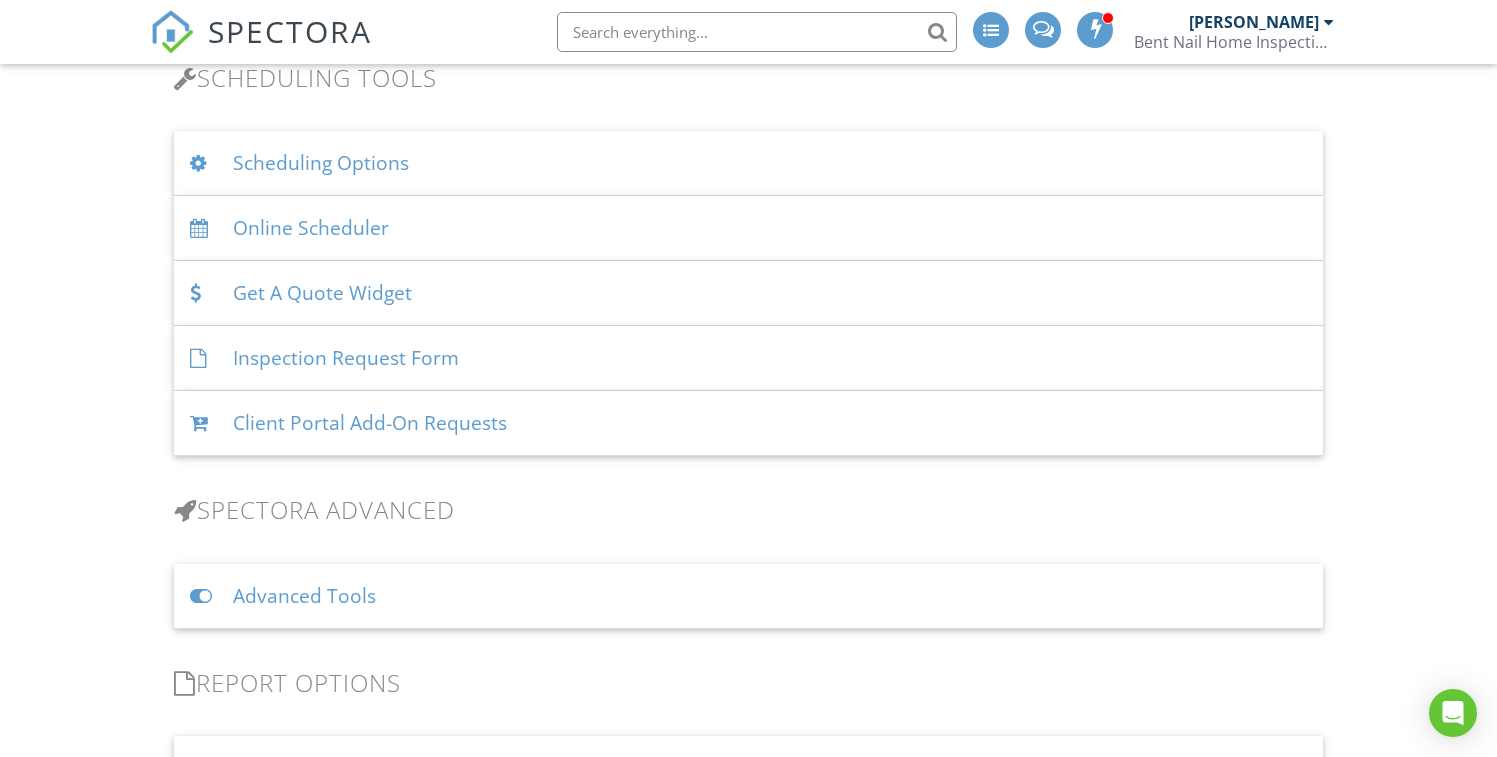 click on "Online Scheduler" at bounding box center [749, 228] 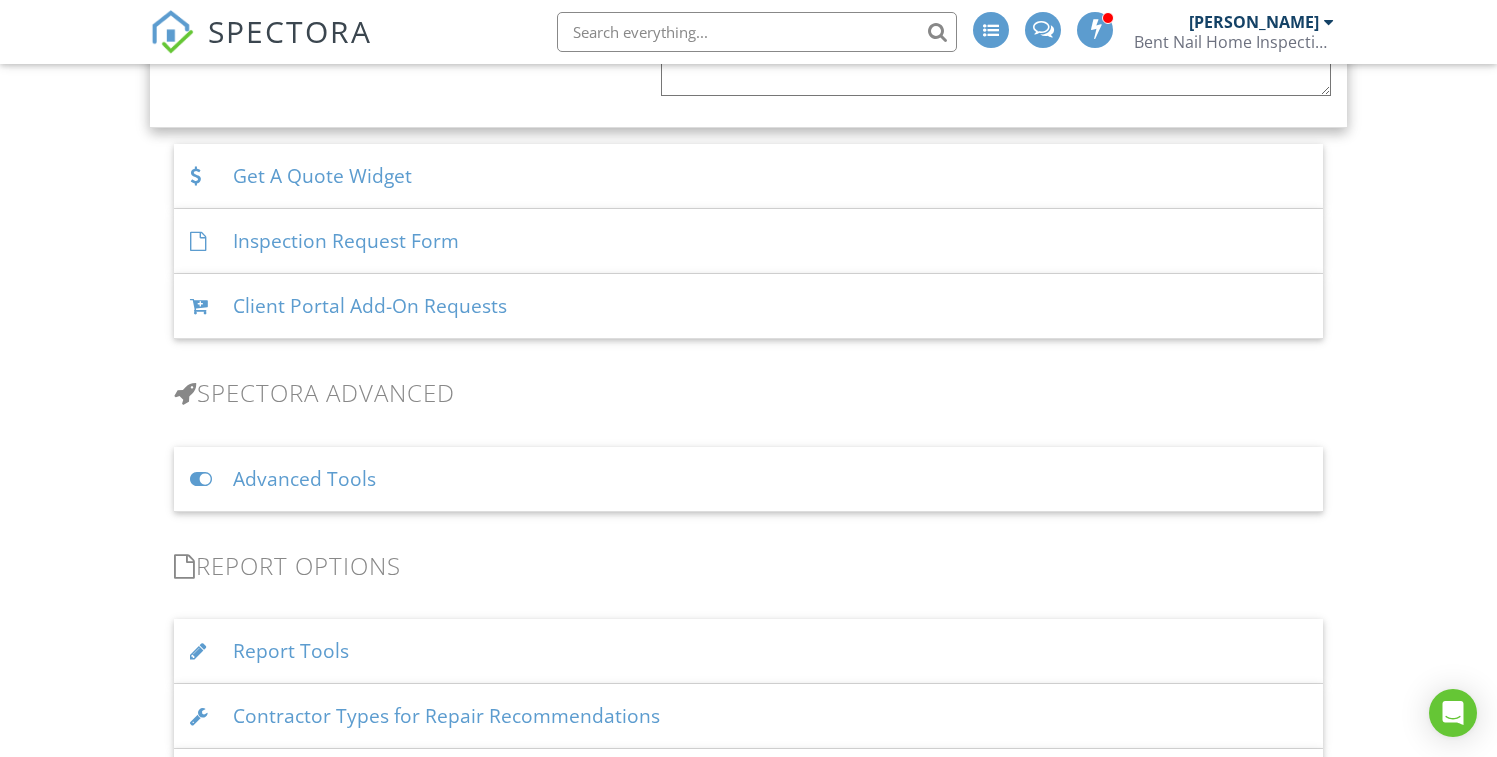 scroll, scrollTop: 3336, scrollLeft: 0, axis: vertical 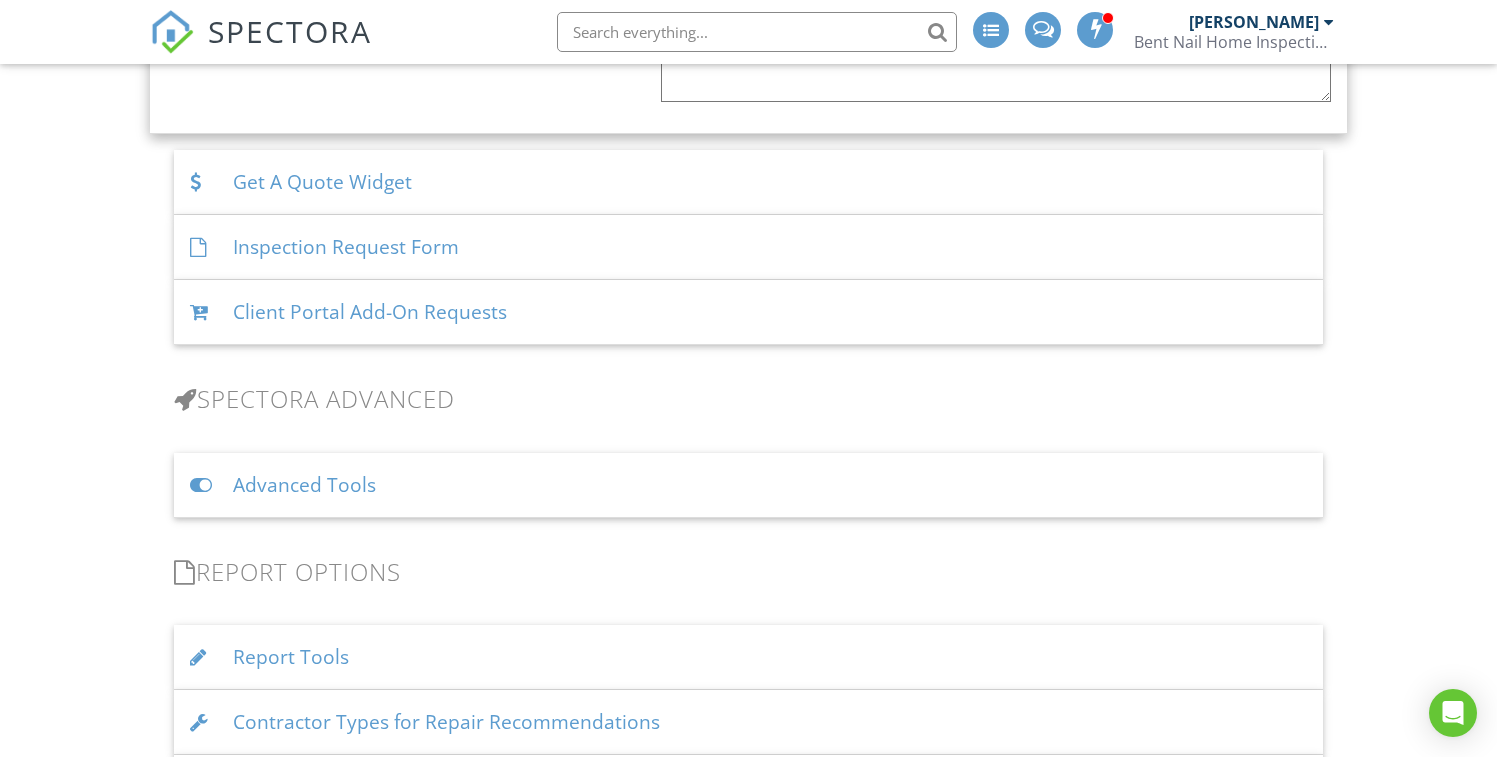 click on "Client Portal Add-On Requests" at bounding box center [749, 312] 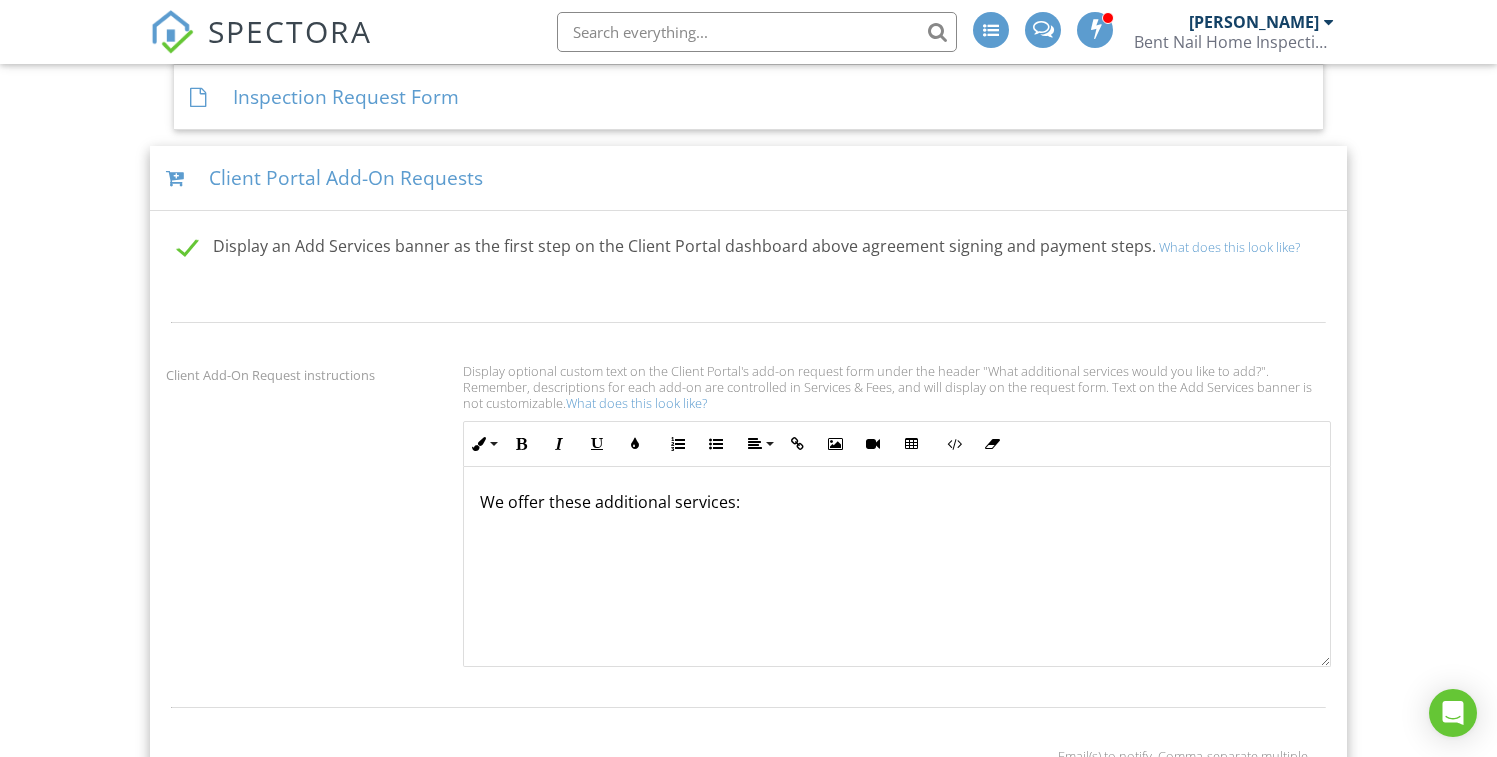 scroll, scrollTop: 1620, scrollLeft: 0, axis: vertical 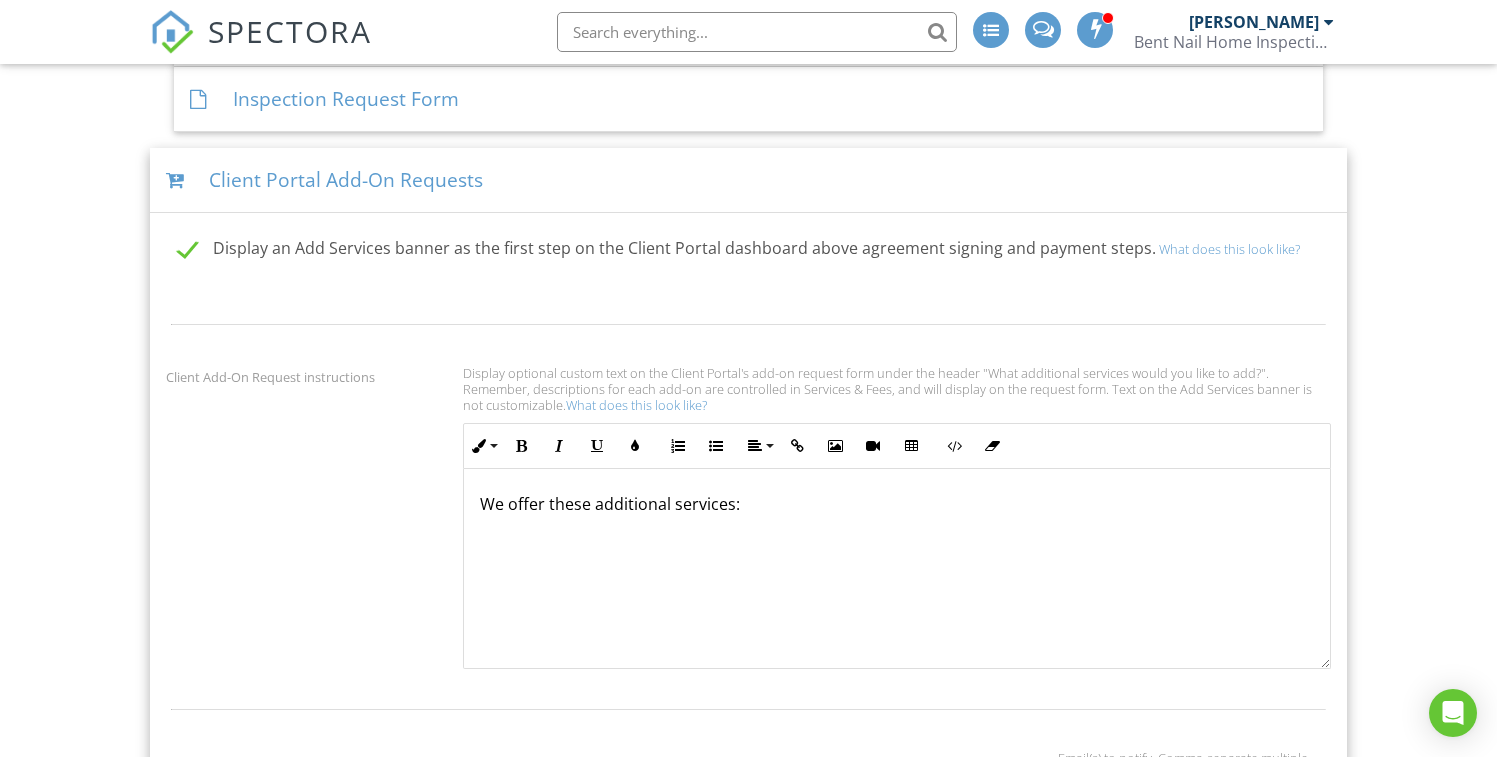 click on "We offer these additional services:" at bounding box center [897, 569] 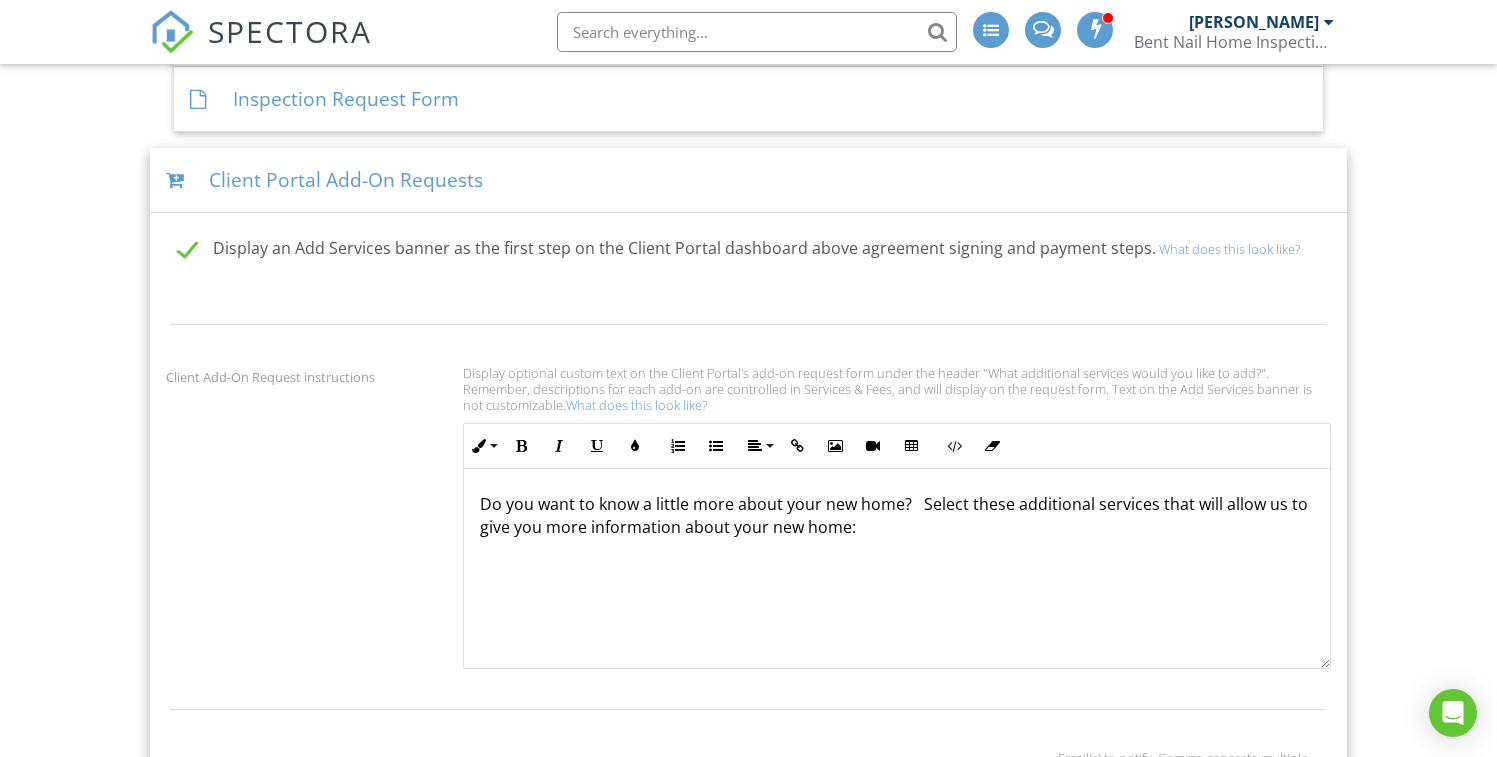 click on "Do you want to know a little more about your new home?   Select these additional services that will allow us to give you more information about your new home:" at bounding box center [897, 515] 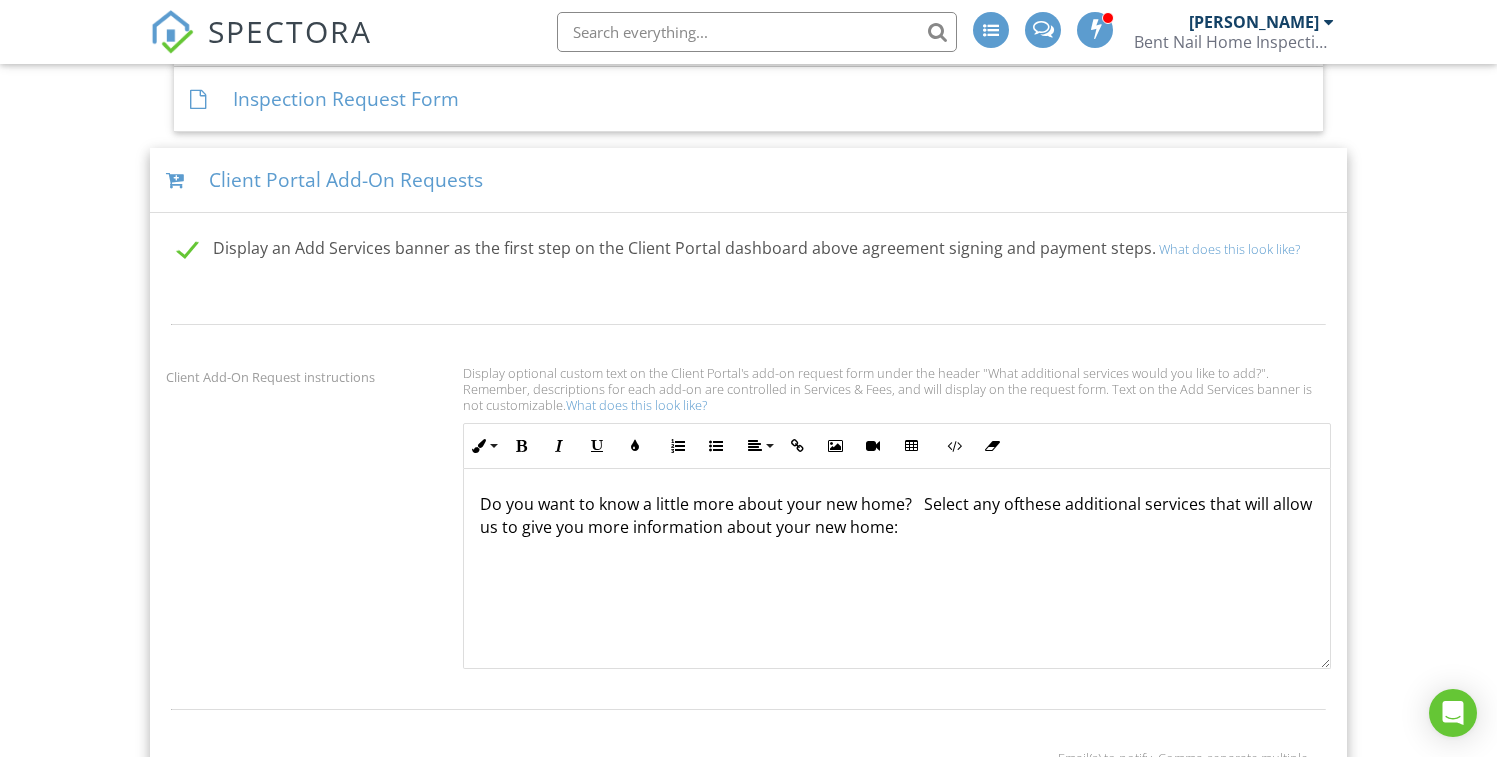 click on "What does this look like?" at bounding box center (636, 405) 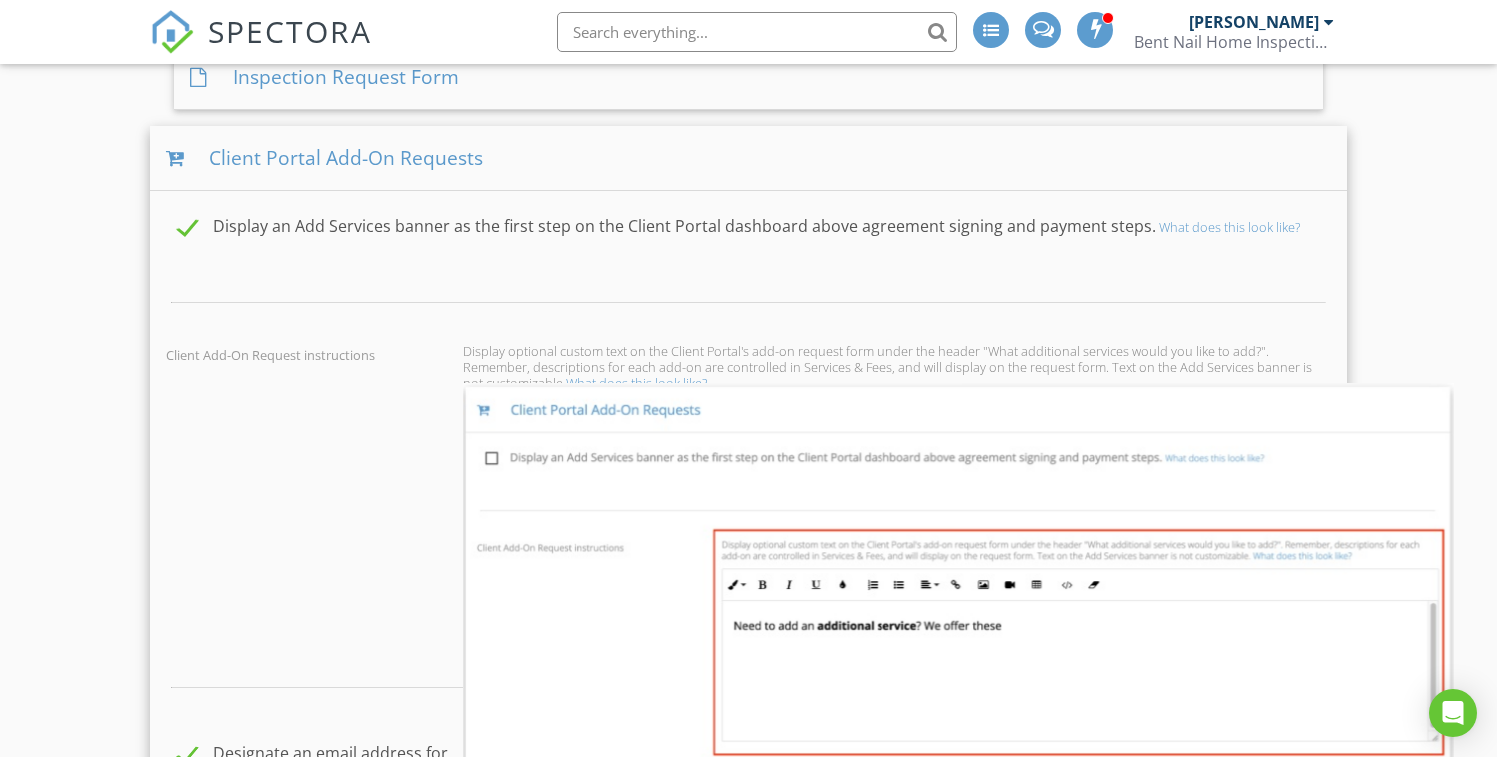 scroll, scrollTop: 1654, scrollLeft: 0, axis: vertical 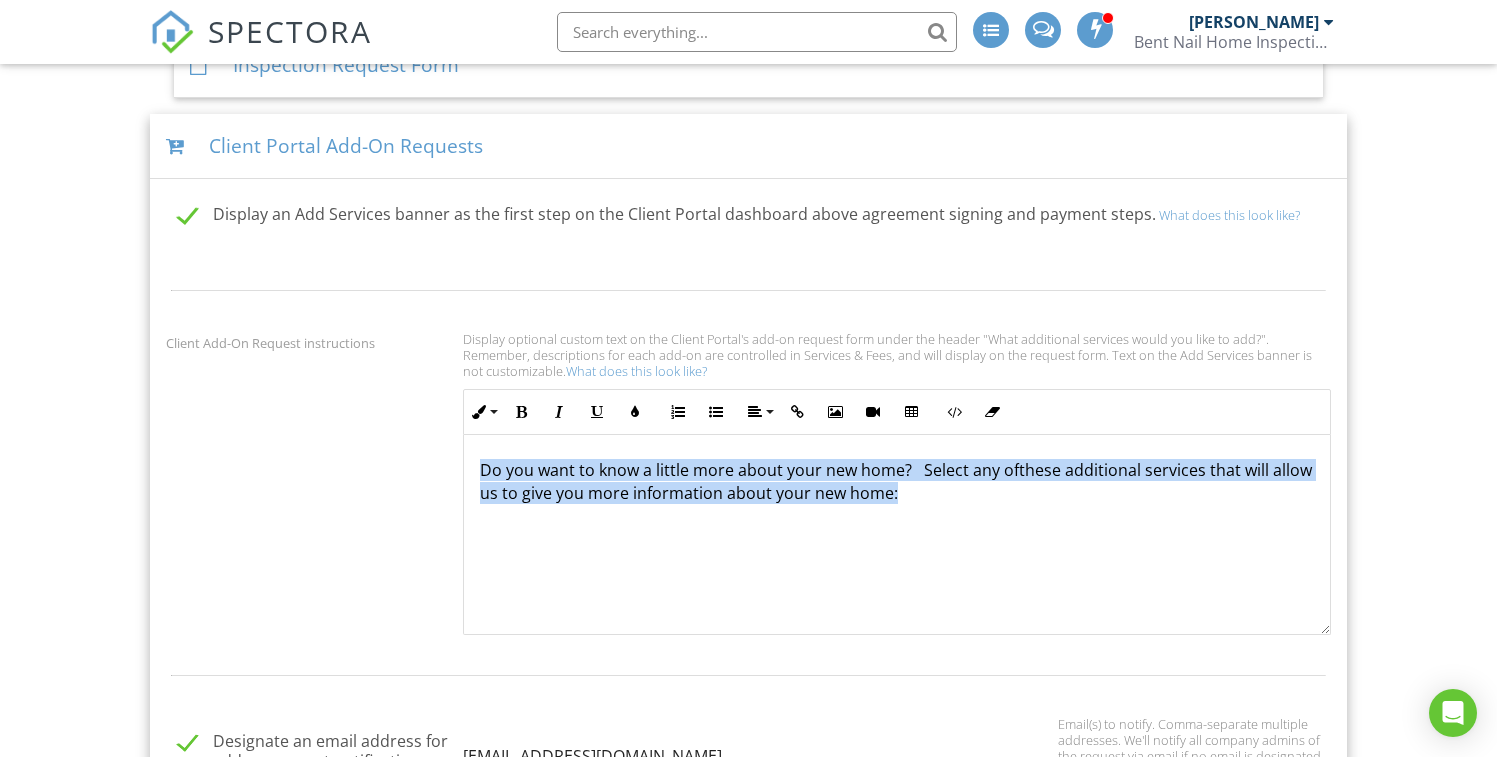 drag, startPoint x: 956, startPoint y: 496, endPoint x: 587, endPoint y: 445, distance: 372.50772 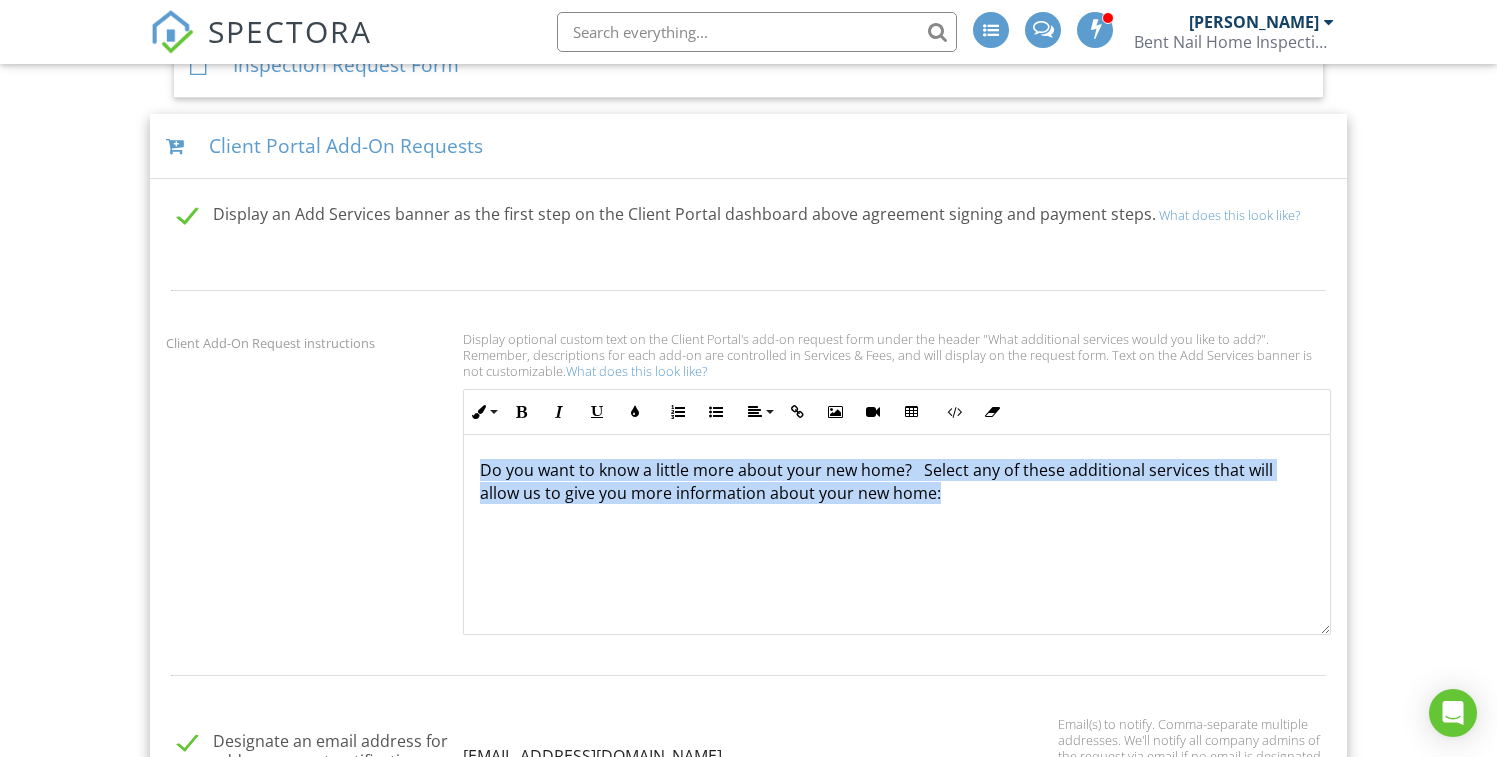copy on "​ Do you want to know a little more about your new home?   Select any of these additional services that will allow us to give you more information about your new home:" 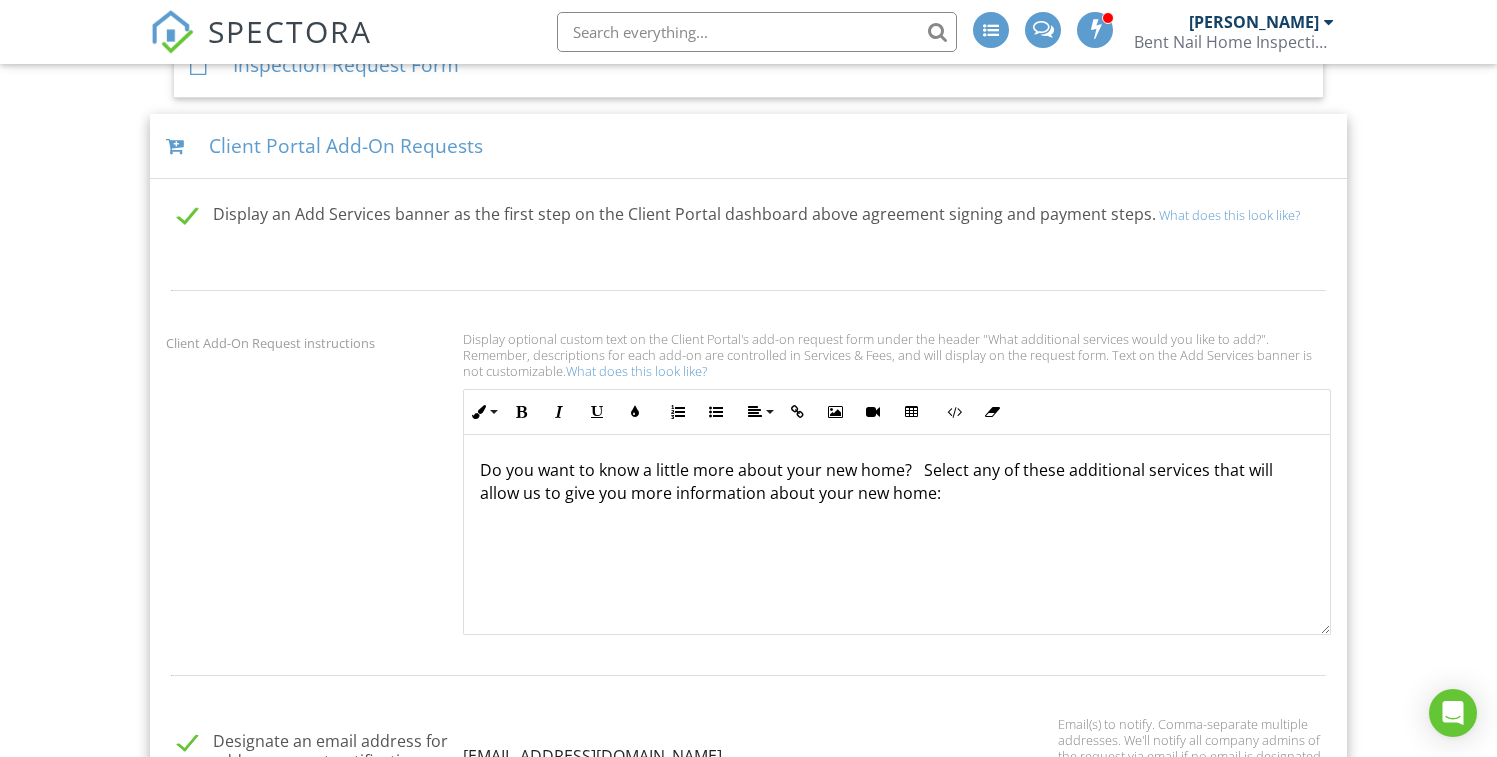 click on "​ Do you want to know a little more about your new home?   Select any of these additional services that will allow us to give you more information about your new home: ​" at bounding box center (897, 535) 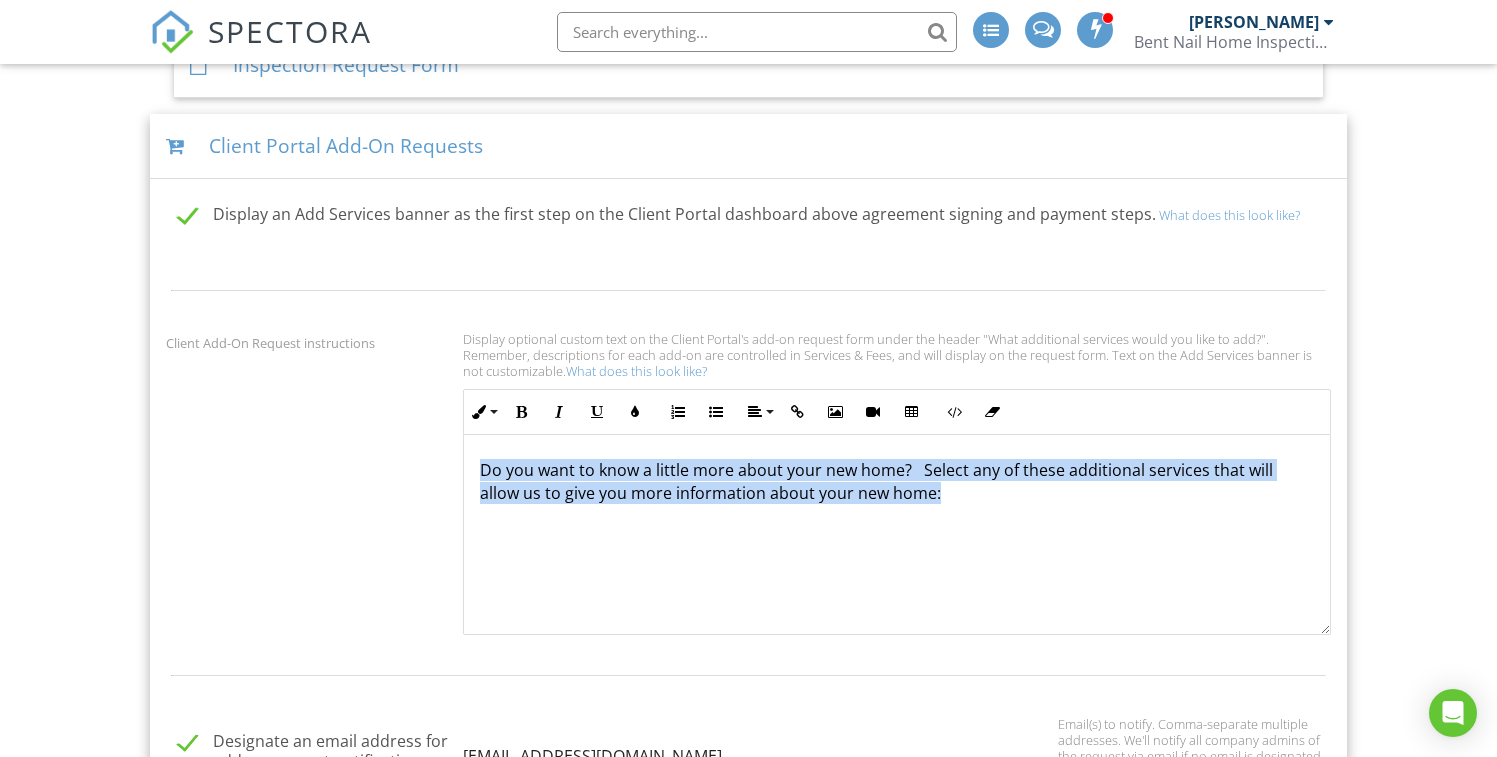 drag, startPoint x: 975, startPoint y: 516, endPoint x: 439, endPoint y: 476, distance: 537.4905 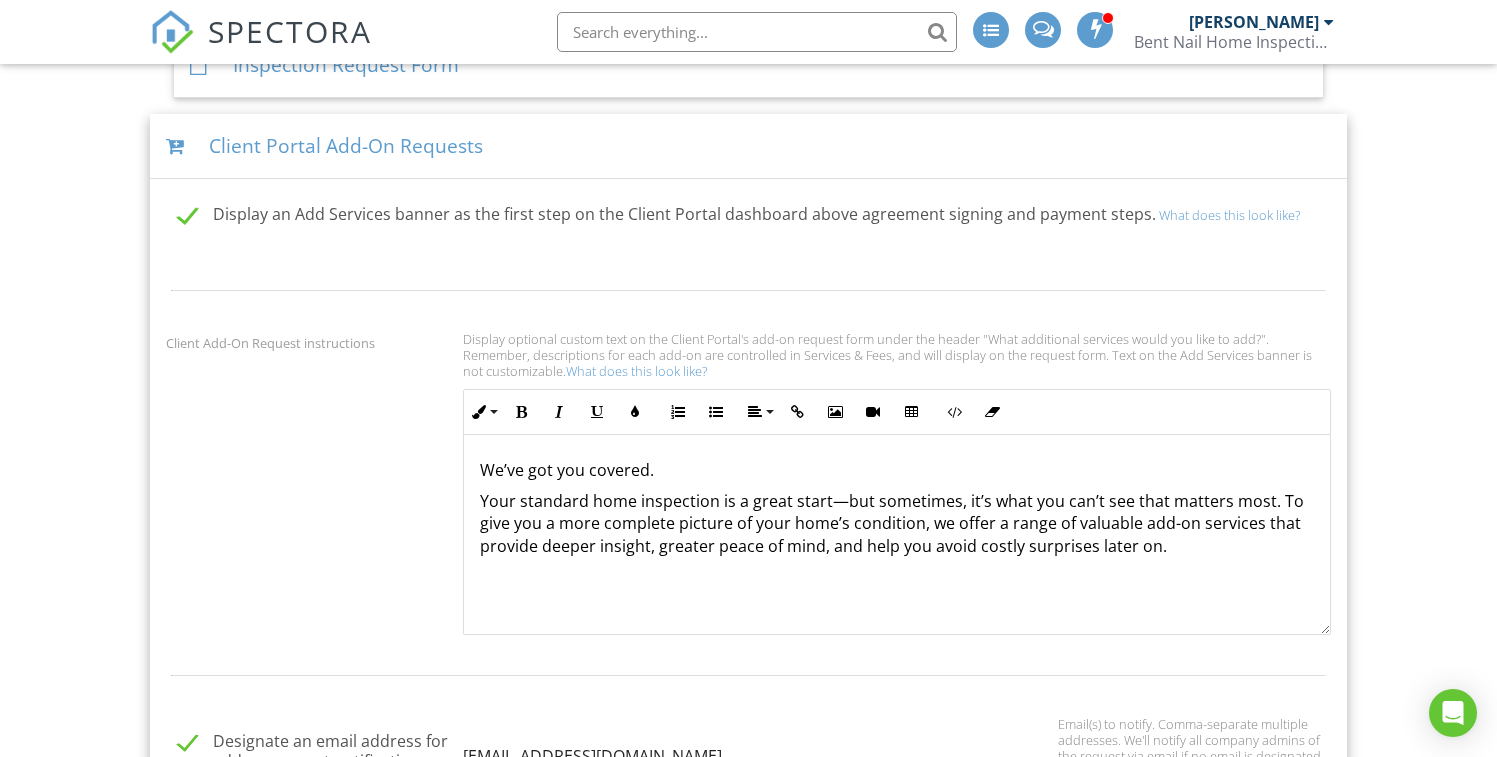 click on "Your standard home inspection is a great start—but sometimes, it’s what you can’t see that matters most. To give you a more complete picture of your home’s condition, we offer a range of valuable add-on services that provide deeper insight, greater peace of mind, and help you avoid costly surprises later on." at bounding box center [897, 523] 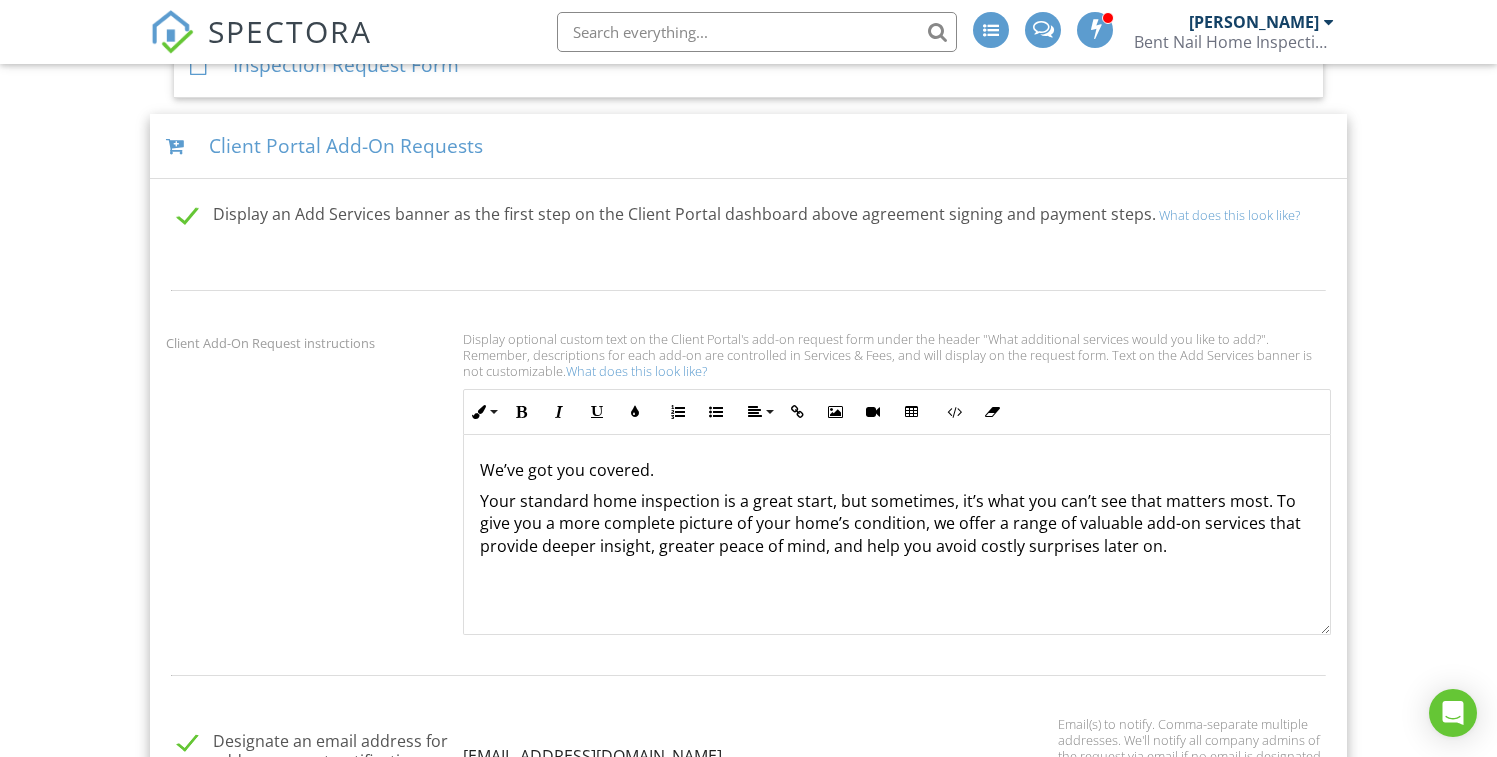 scroll, scrollTop: 1, scrollLeft: 0, axis: vertical 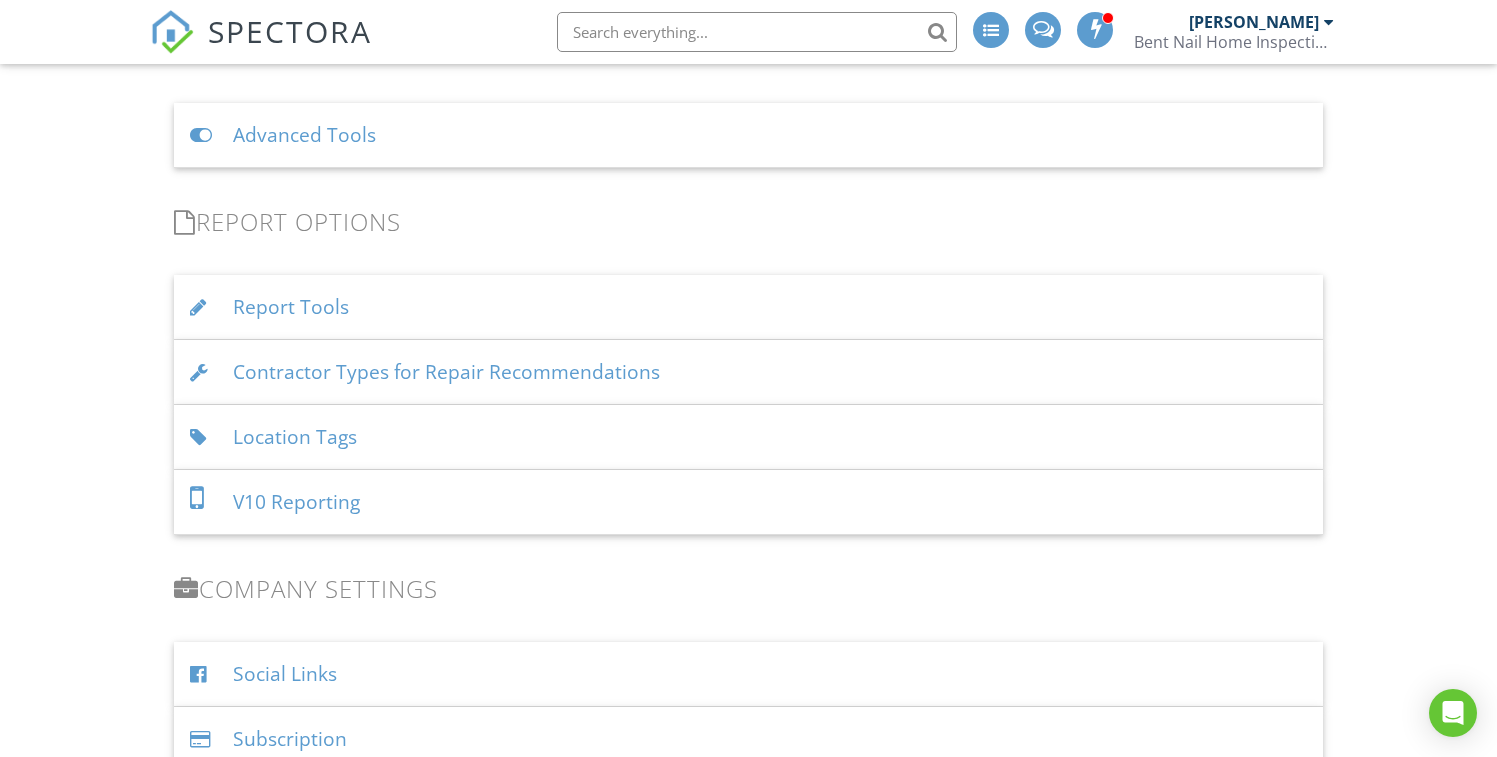 click on "Report Tools" at bounding box center [749, 307] 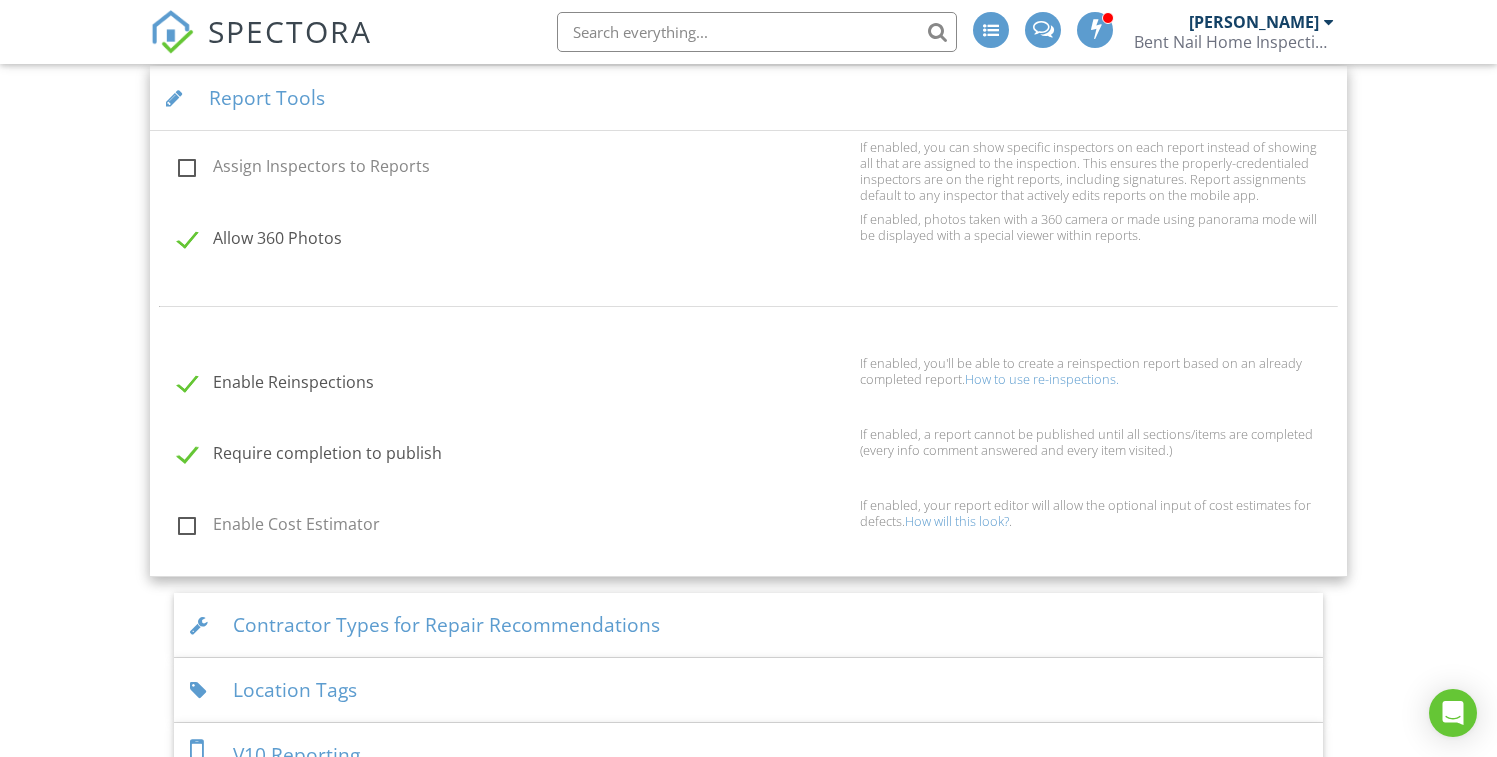scroll, scrollTop: 2833, scrollLeft: 0, axis: vertical 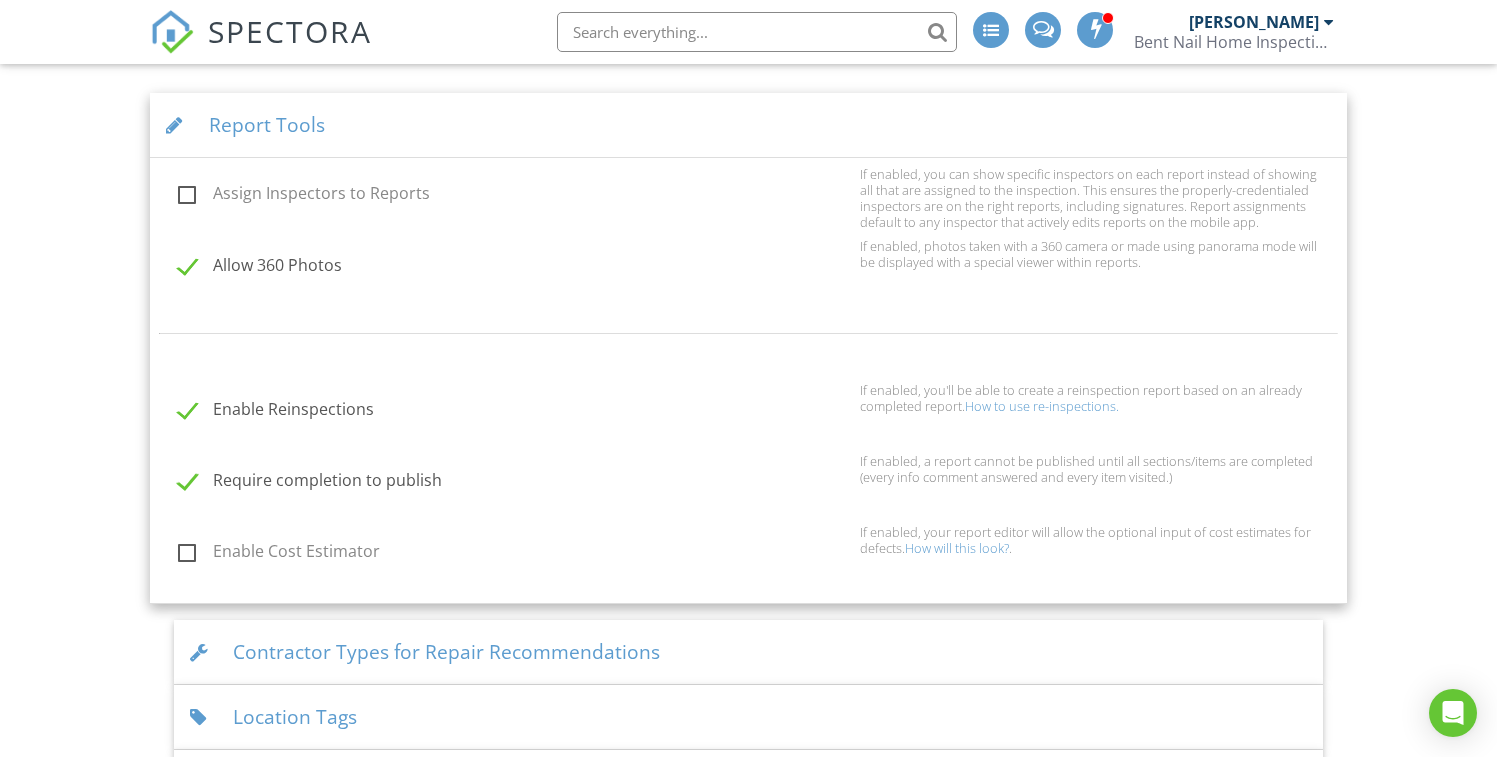 click on "New Inspection
Dashboard
Inspections
Templates
Contacts
Metrics
Automations
Settings
Data
Reporting
Conversations
Support Center
Settings
Basics
Profile
Services & Fees
Availability
Team
Sample Reports
Discount Codes
$
Pay Splits
Billing
Spectora Connect
Partnerships
Make more money per inspection with third-party offers
Disabled
Recommended Contractors
Provide repair resources for your clients
Disabled
Business Tools
Agreements
Signature Type
▼ E-signature (checkbox) E-signature (checkbox) Written Signature E-signature (checkbox)
Written Signature
Client agreement instructions
This text will appear on the client portal under "Sign Agreement(s)"" at bounding box center (748, -513) 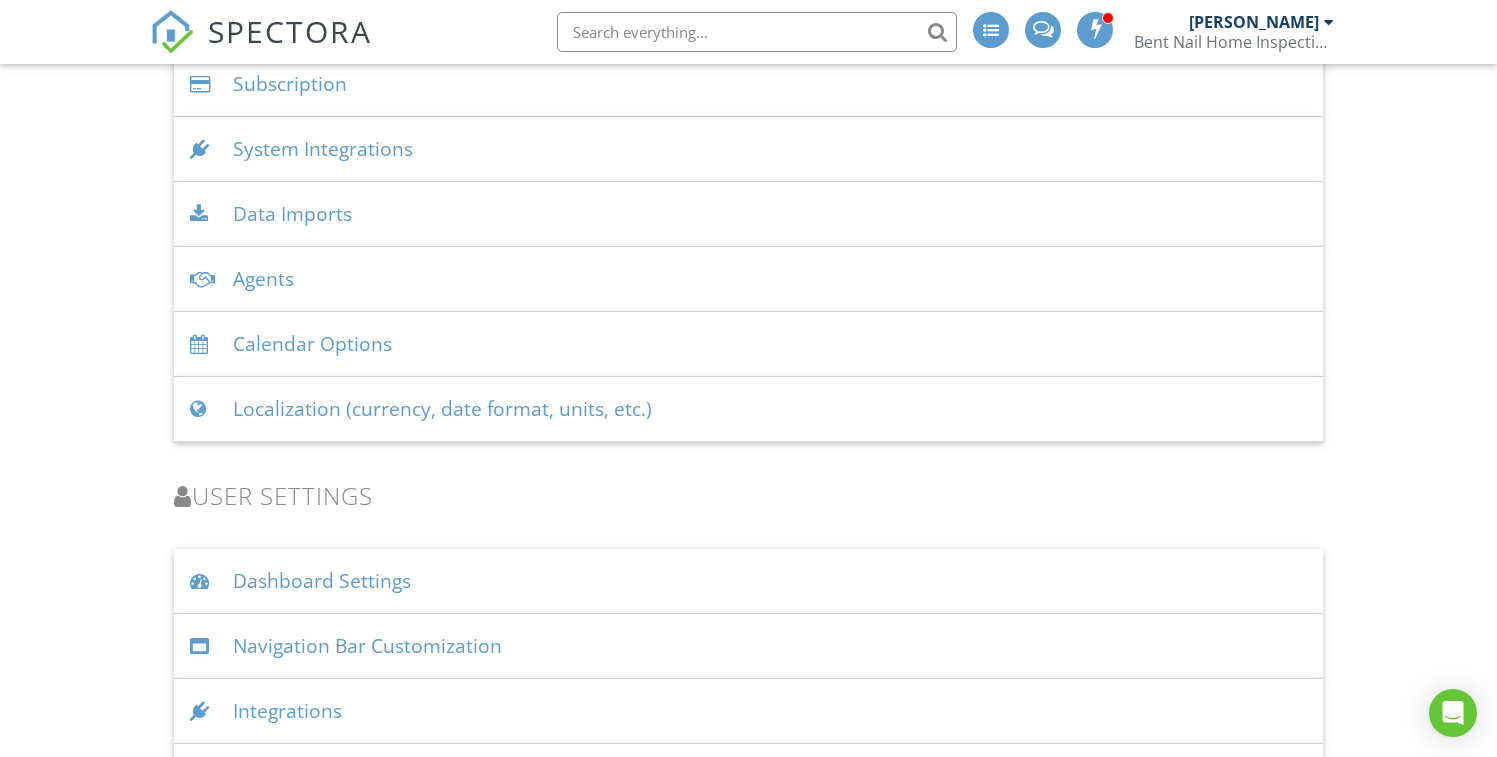 scroll, scrollTop: 3833, scrollLeft: 0, axis: vertical 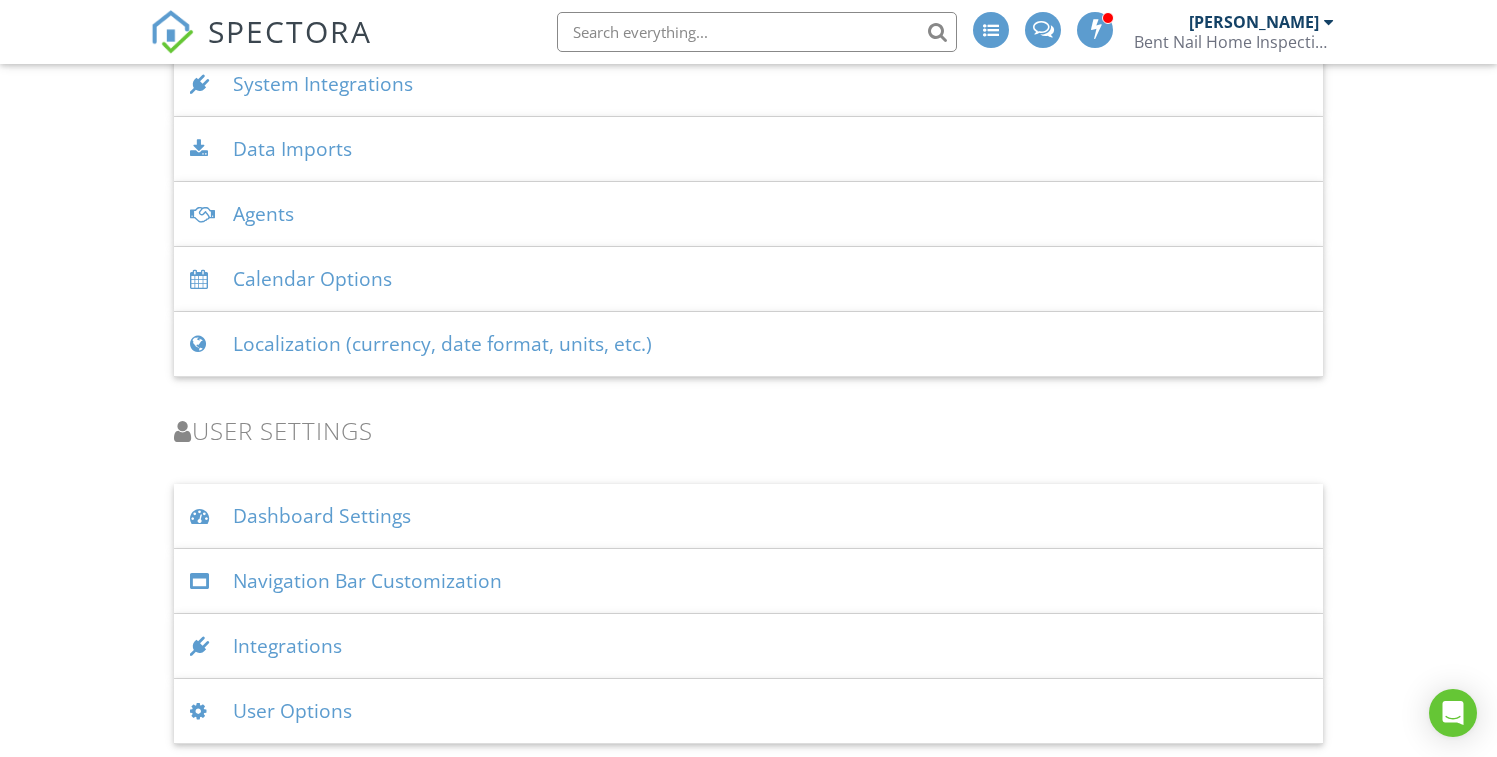 click on "User Options" at bounding box center (749, 711) 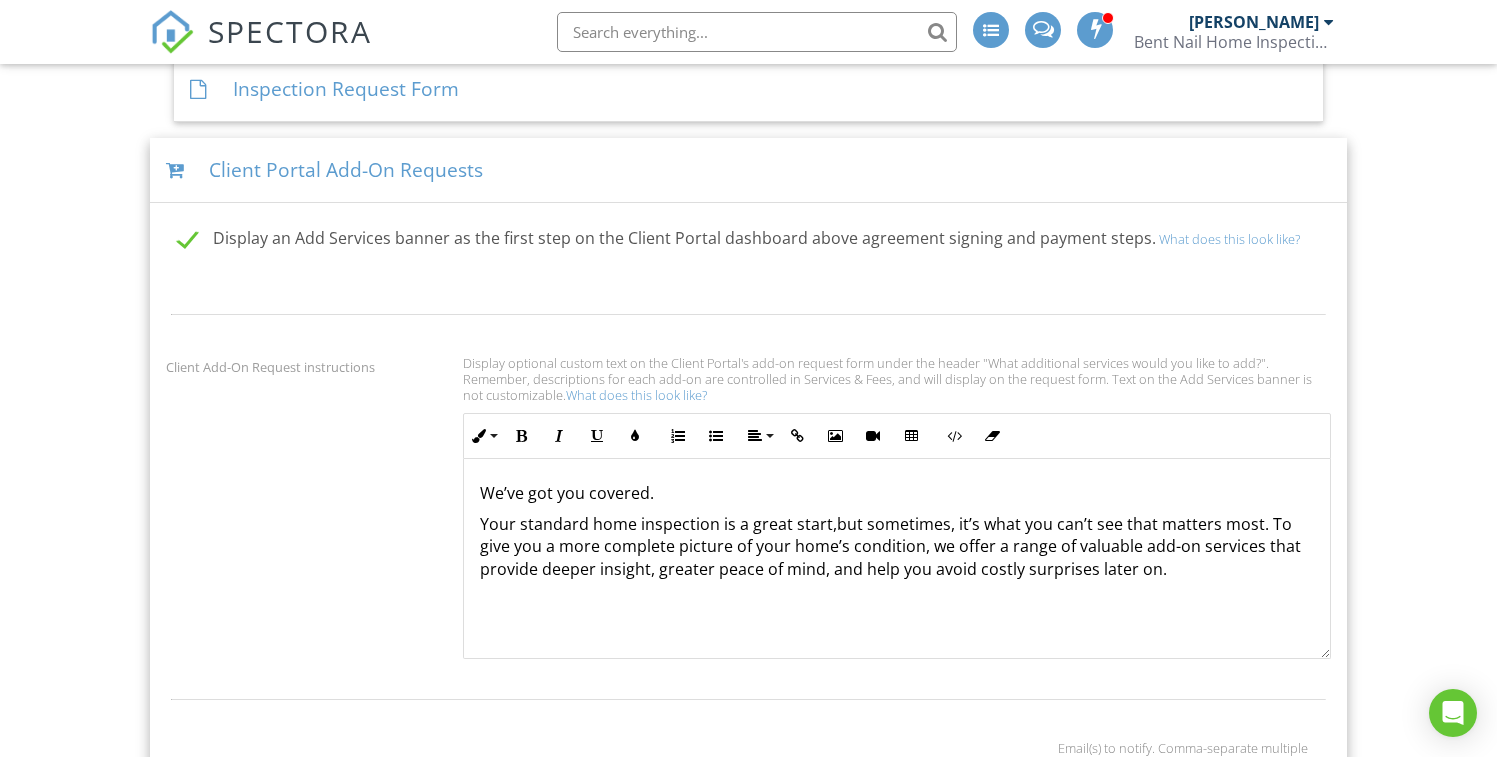 scroll, scrollTop: 1611, scrollLeft: 0, axis: vertical 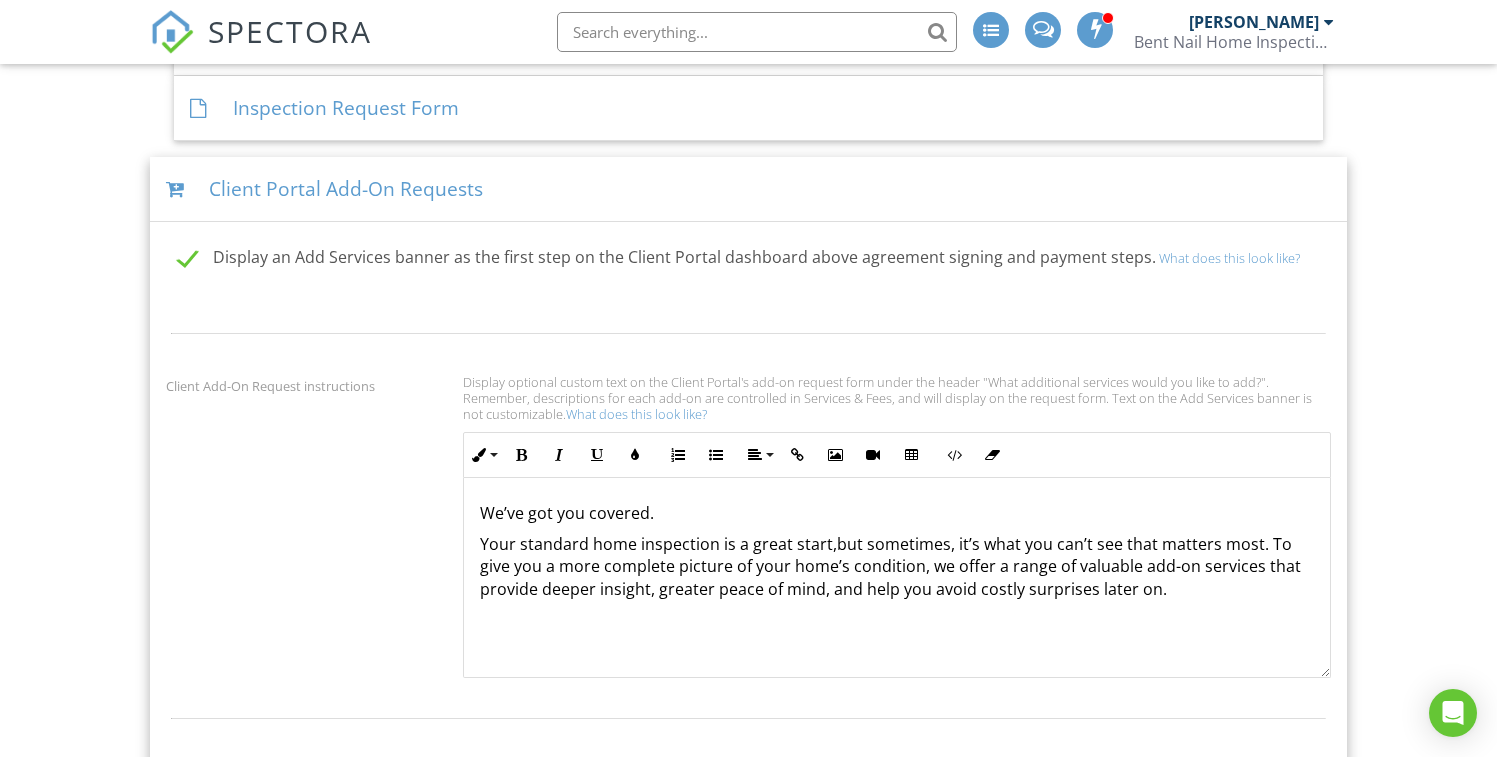 click on "Client Portal Add-On Requests" at bounding box center [749, 189] 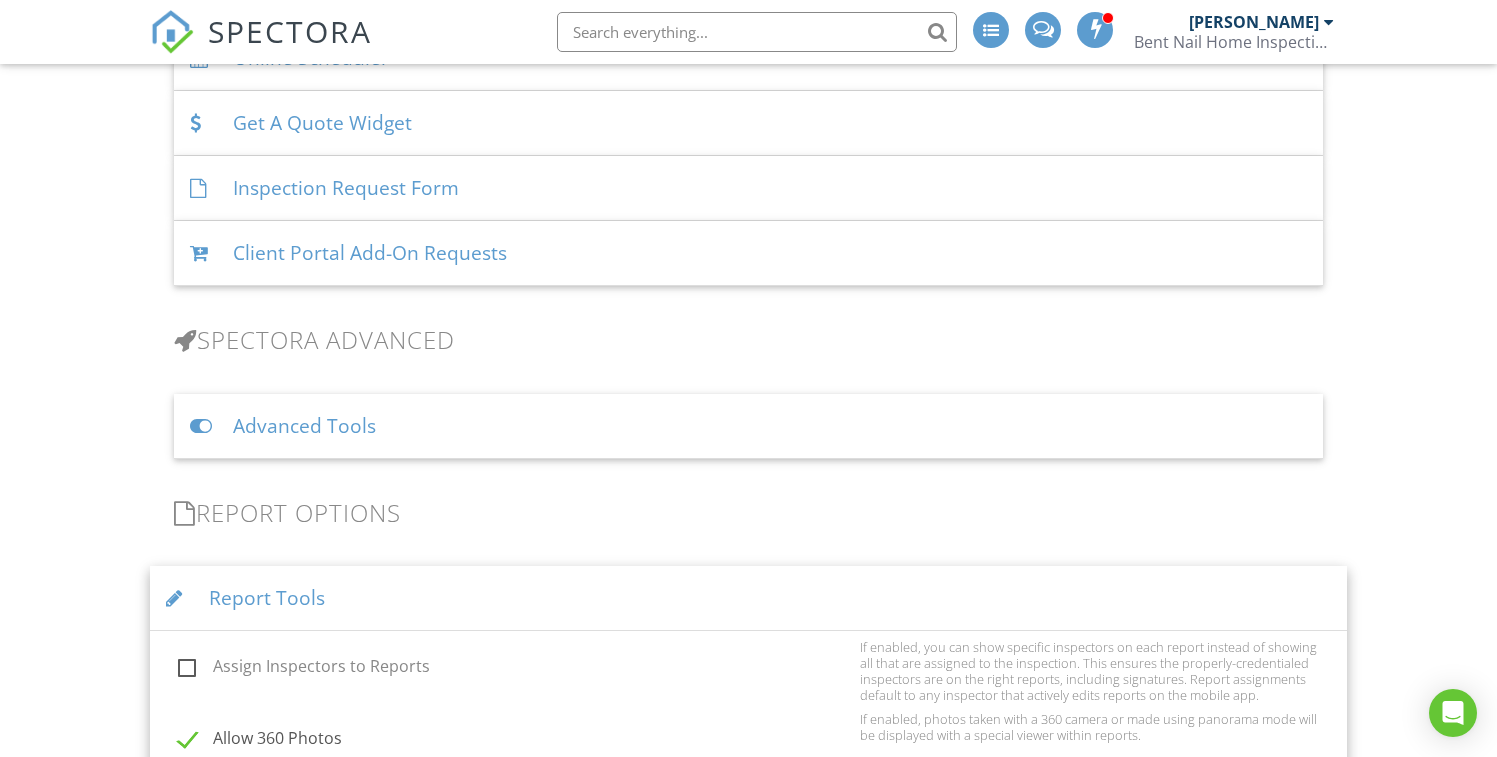 scroll, scrollTop: 1529, scrollLeft: 0, axis: vertical 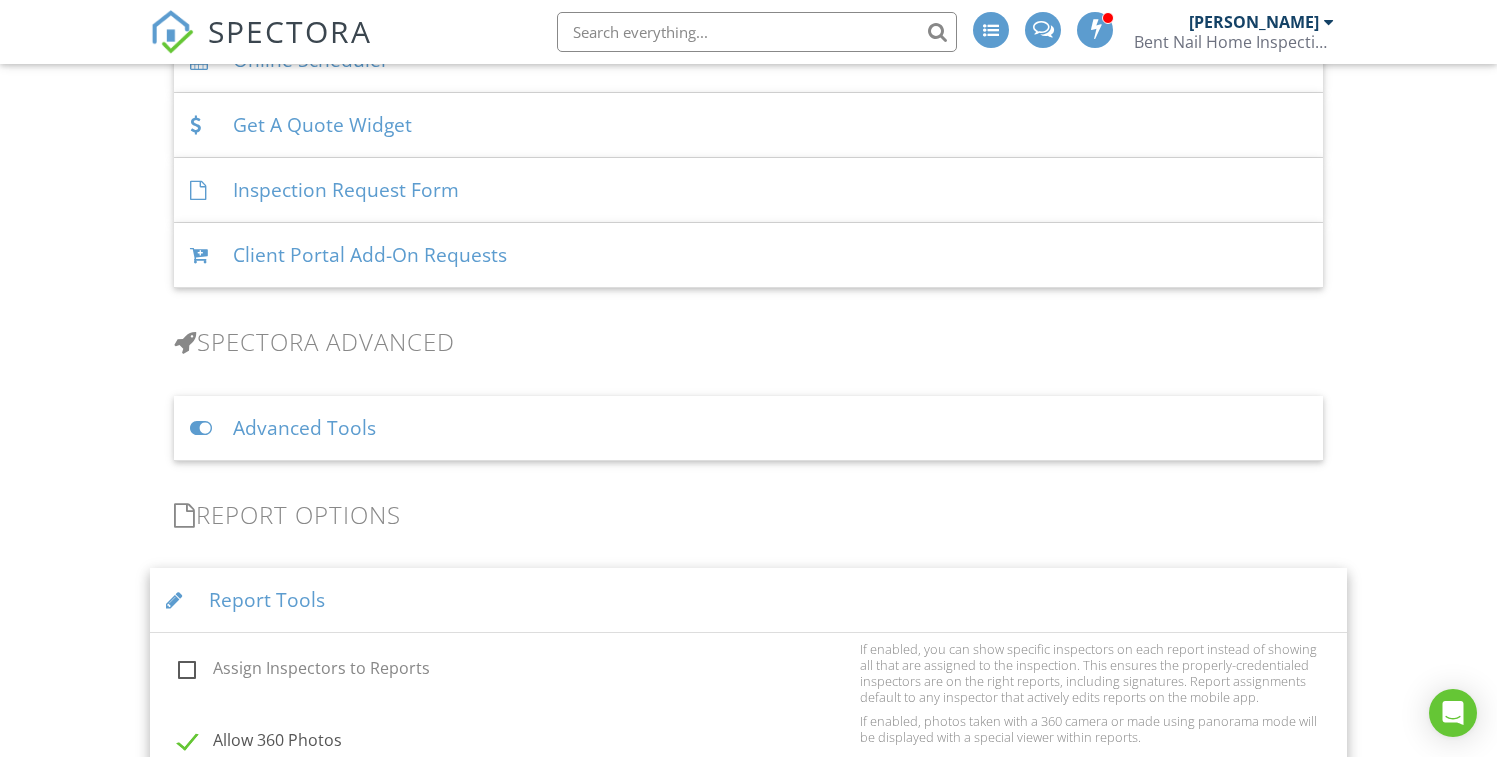 click on "Inspection Request Form" at bounding box center (749, 190) 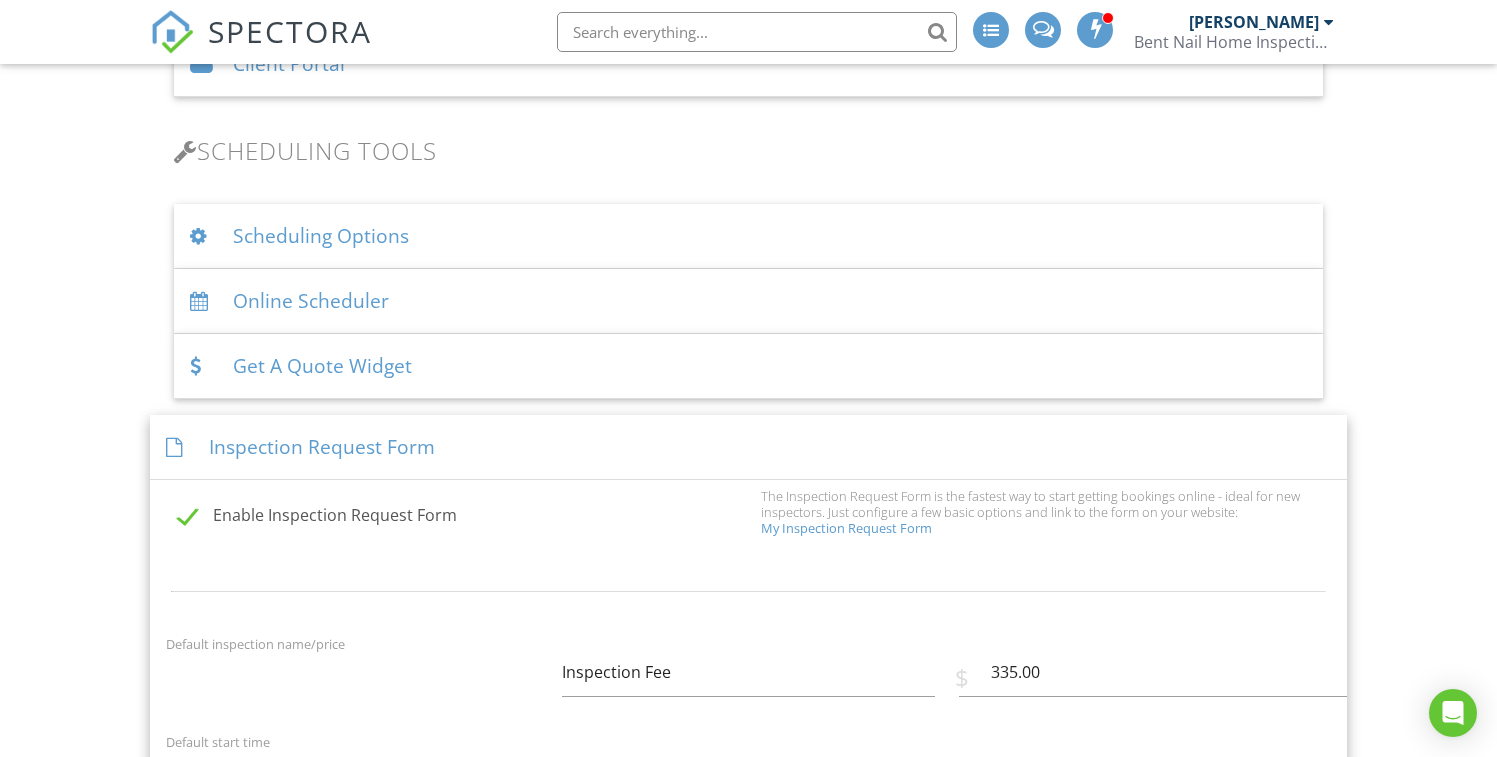 scroll, scrollTop: 1282, scrollLeft: 0, axis: vertical 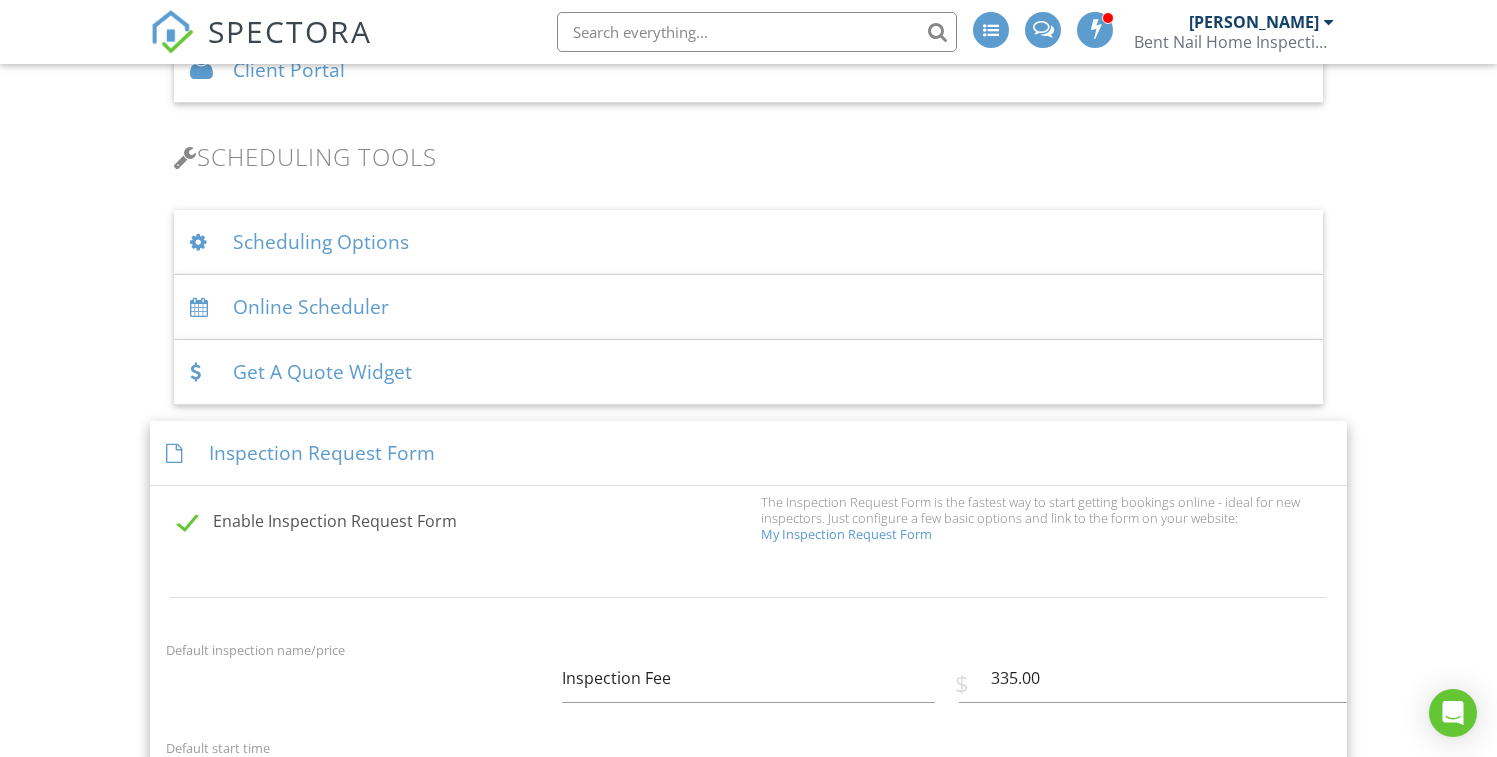 click on "Get A Quote Widget" at bounding box center [749, 372] 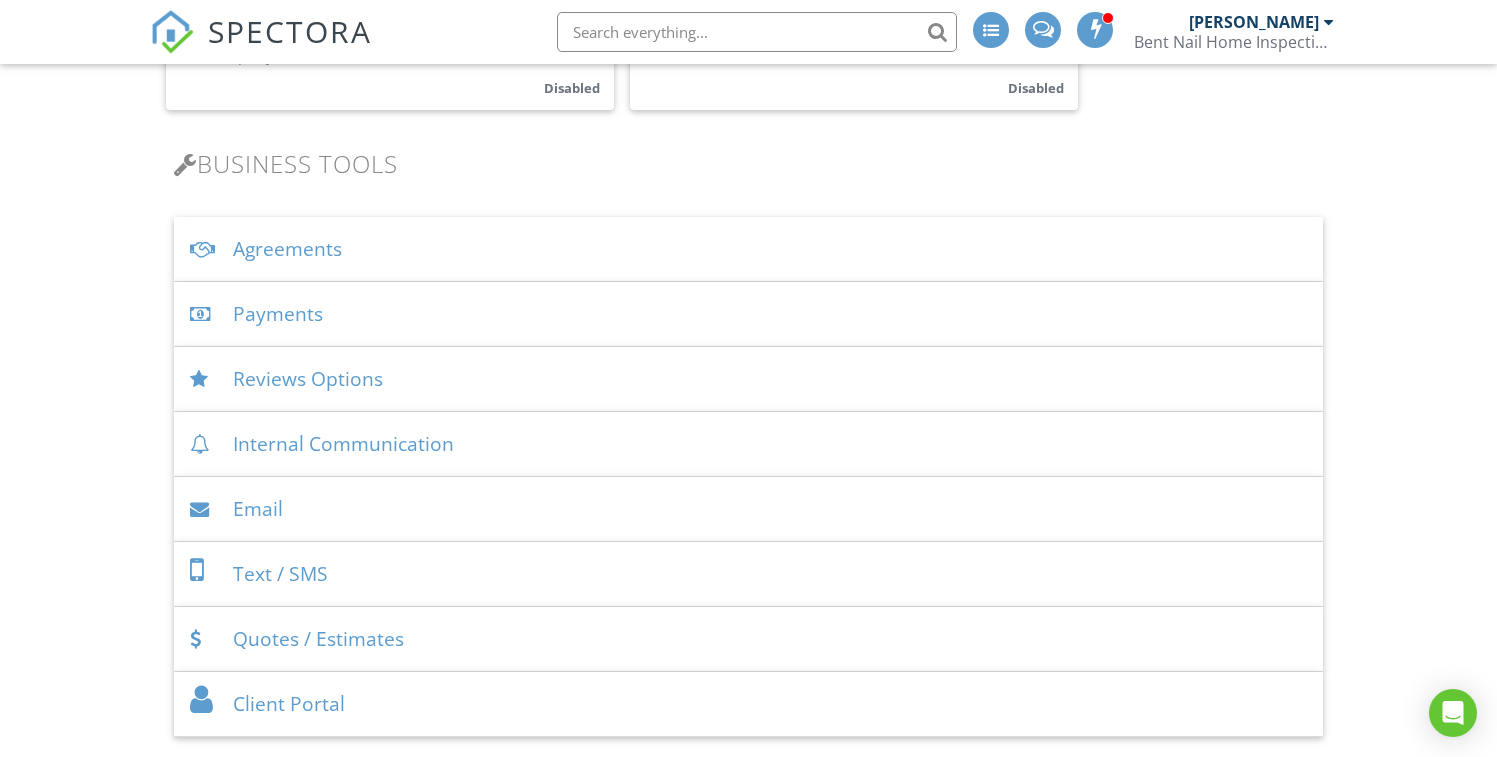scroll, scrollTop: 649, scrollLeft: 0, axis: vertical 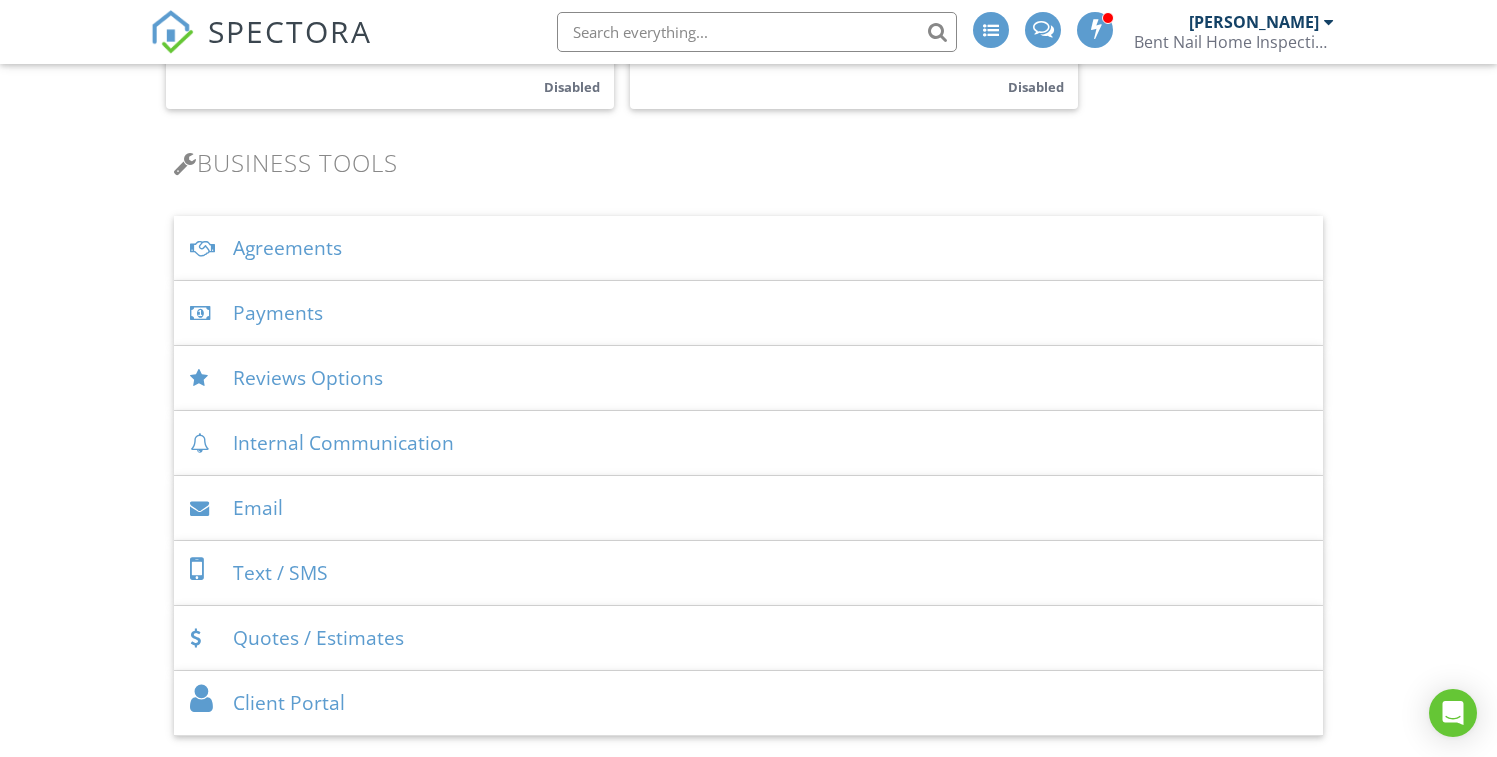 click on "Internal Communication" at bounding box center [749, 443] 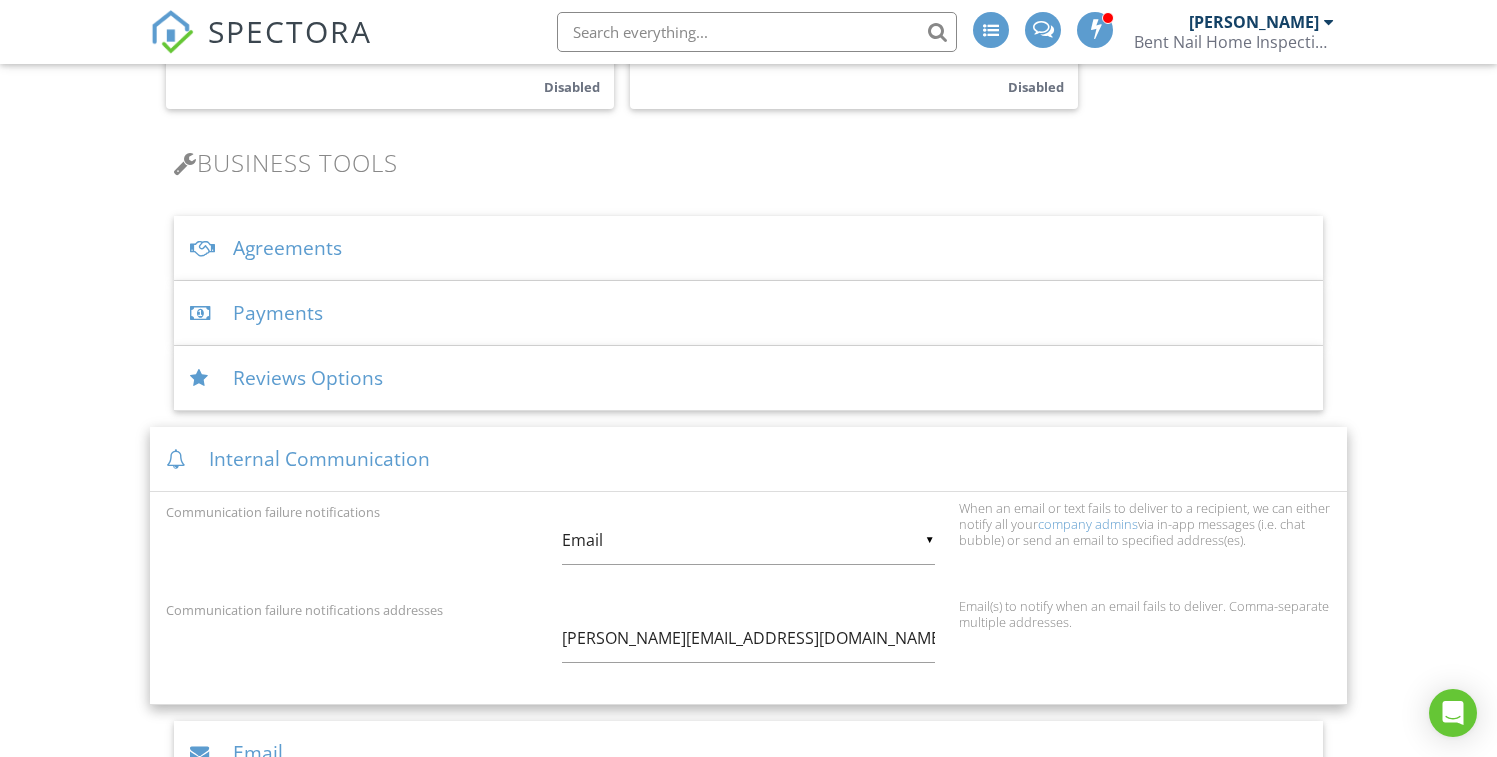 click on "Reviews Options" at bounding box center [749, 378] 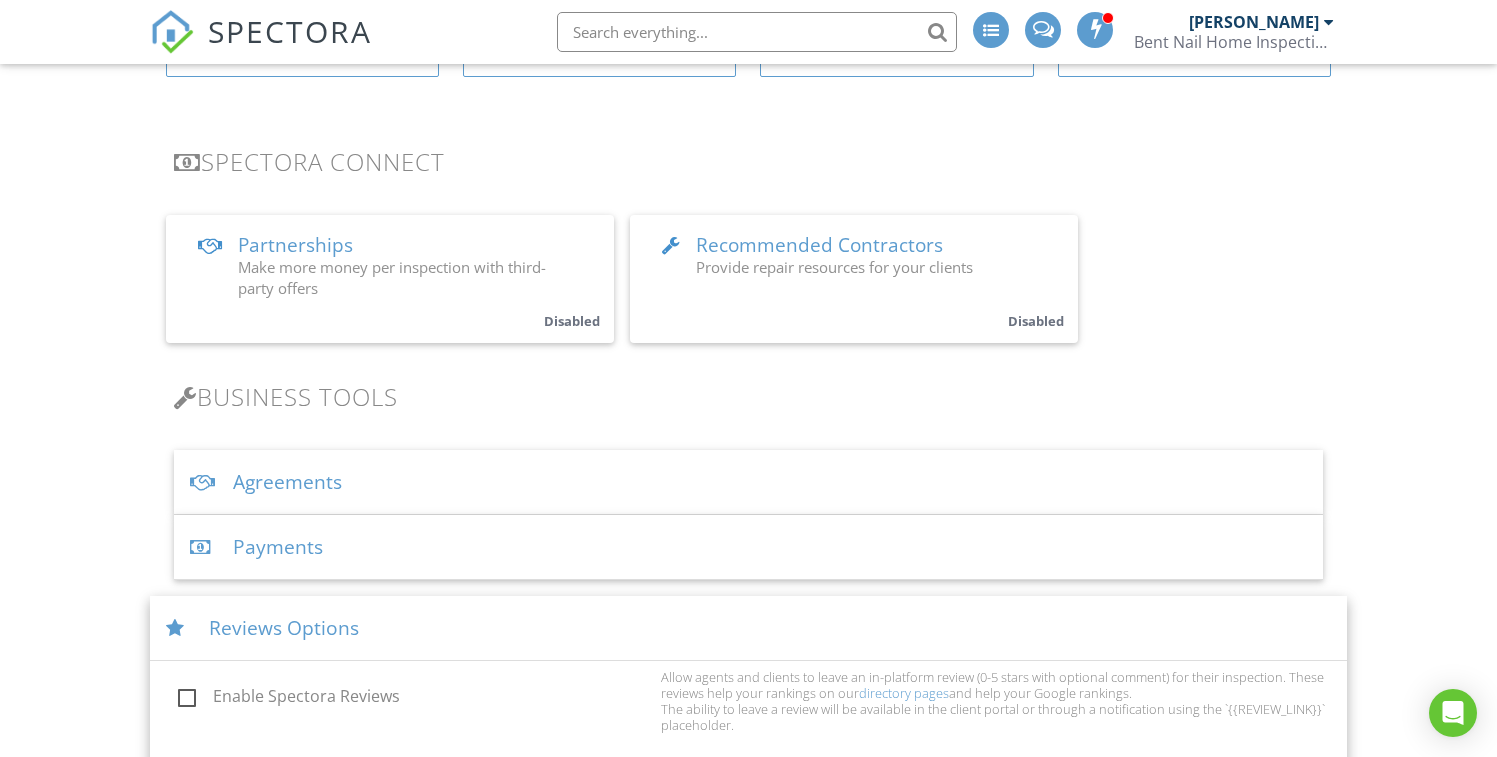 scroll, scrollTop: 410, scrollLeft: 0, axis: vertical 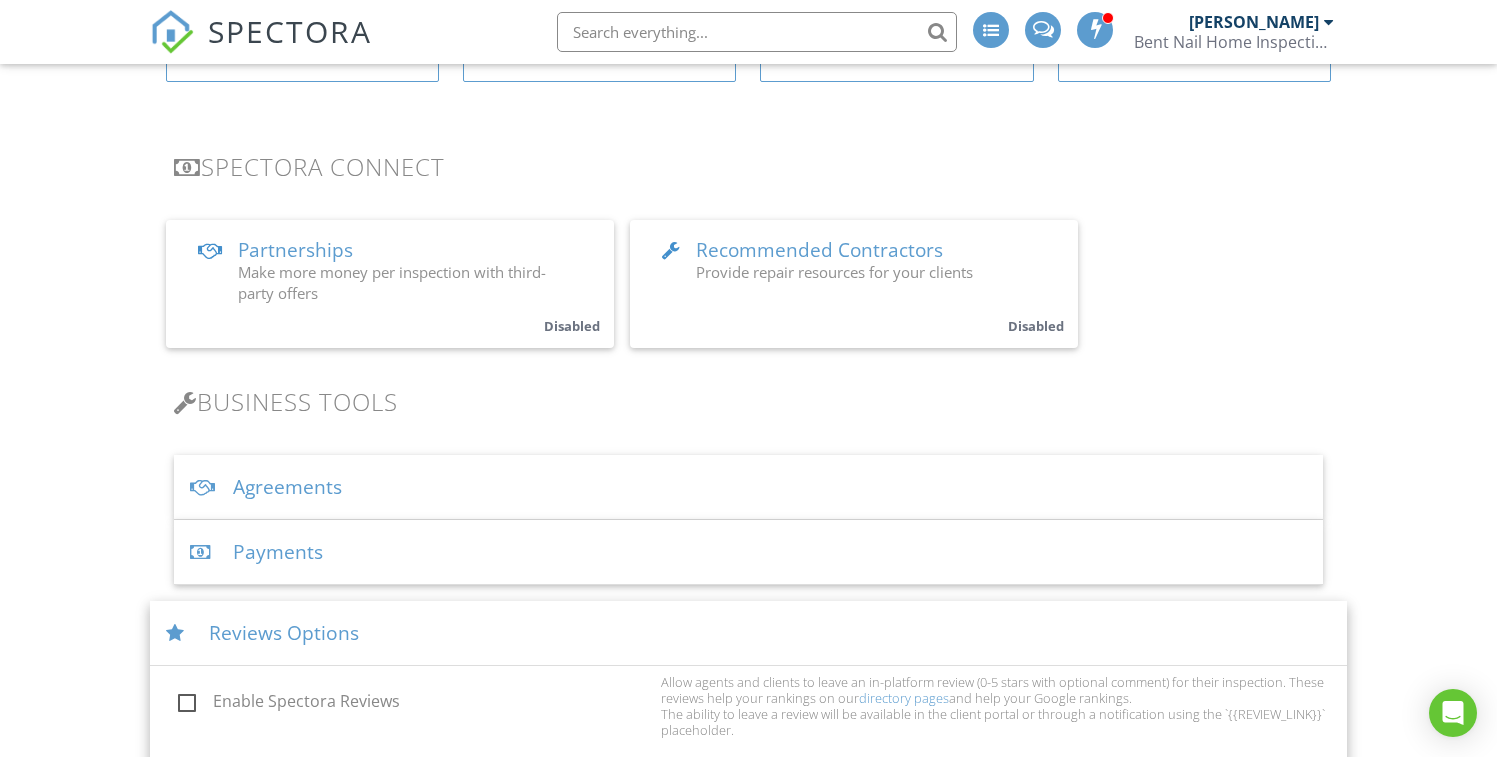 click on "Payments" at bounding box center (749, 552) 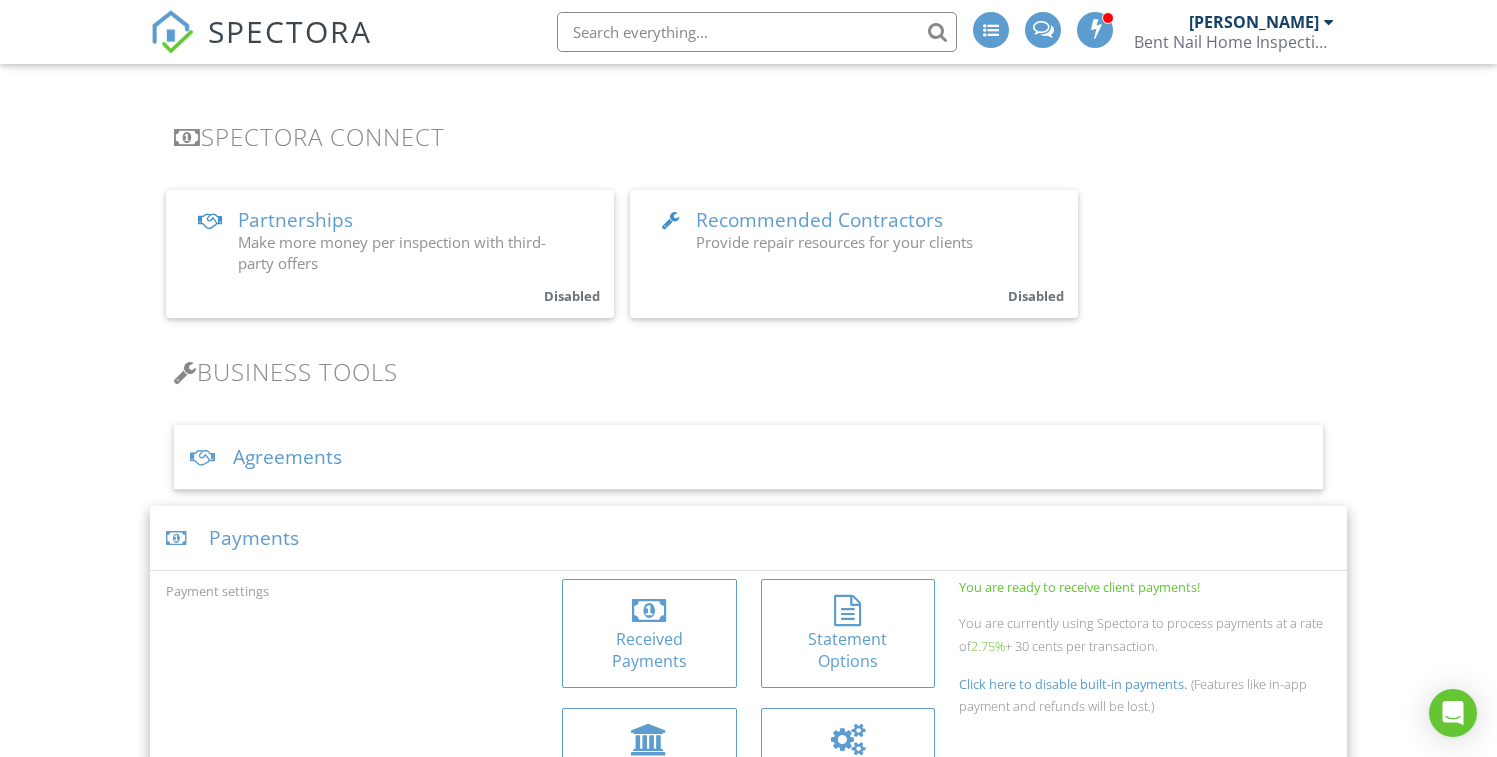 scroll, scrollTop: 426, scrollLeft: 0, axis: vertical 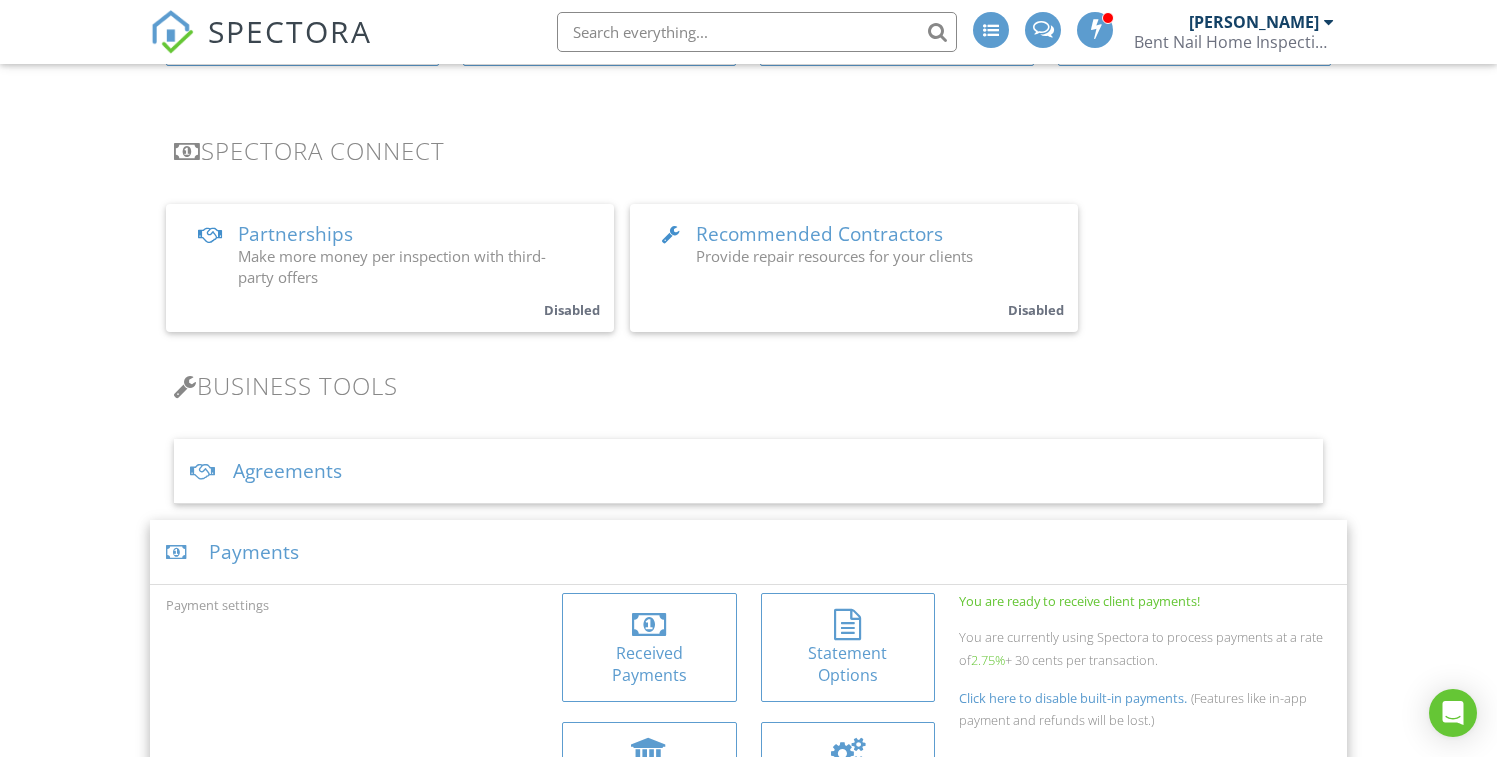 click on "Agreements" at bounding box center [749, 471] 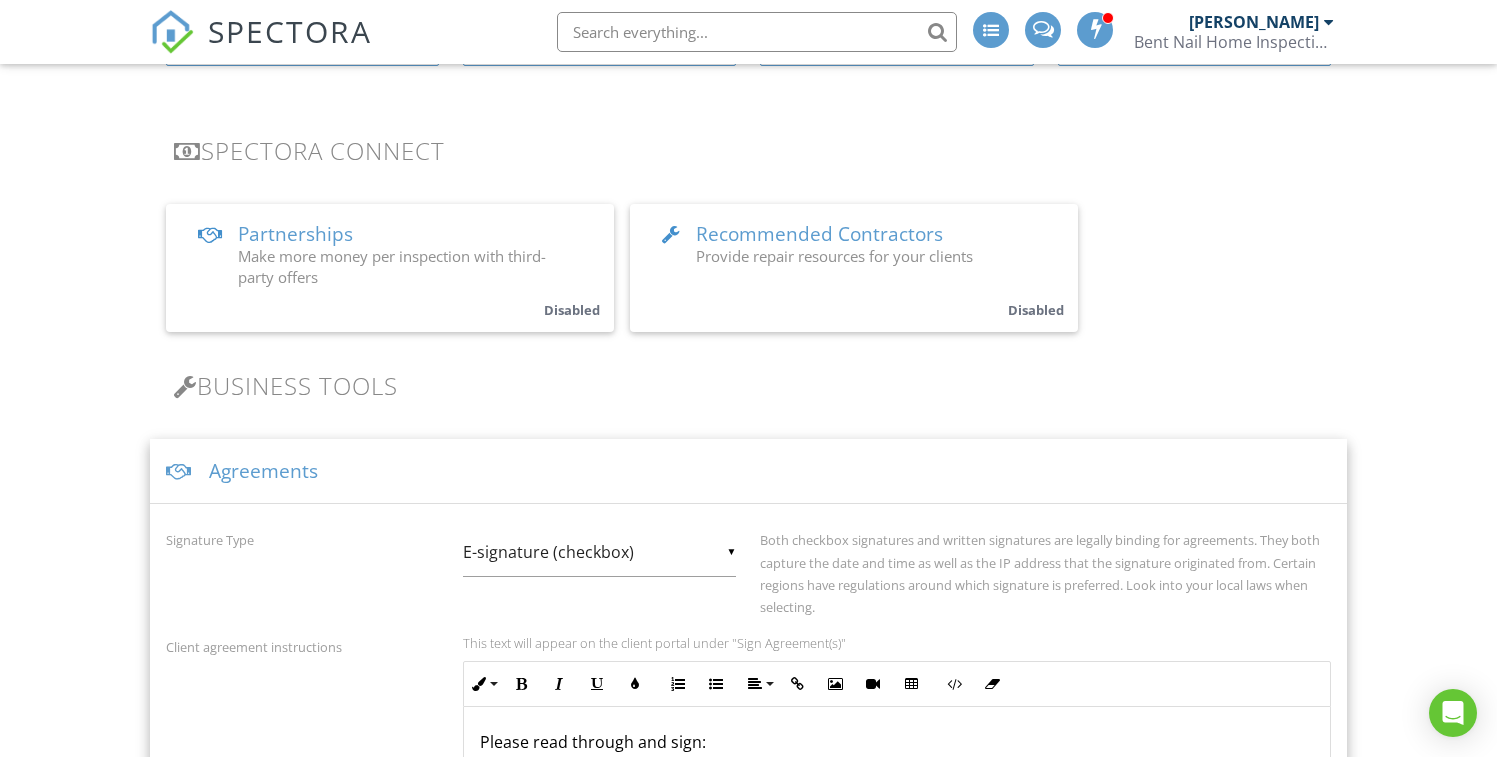 click on "Agreements" at bounding box center [749, 471] 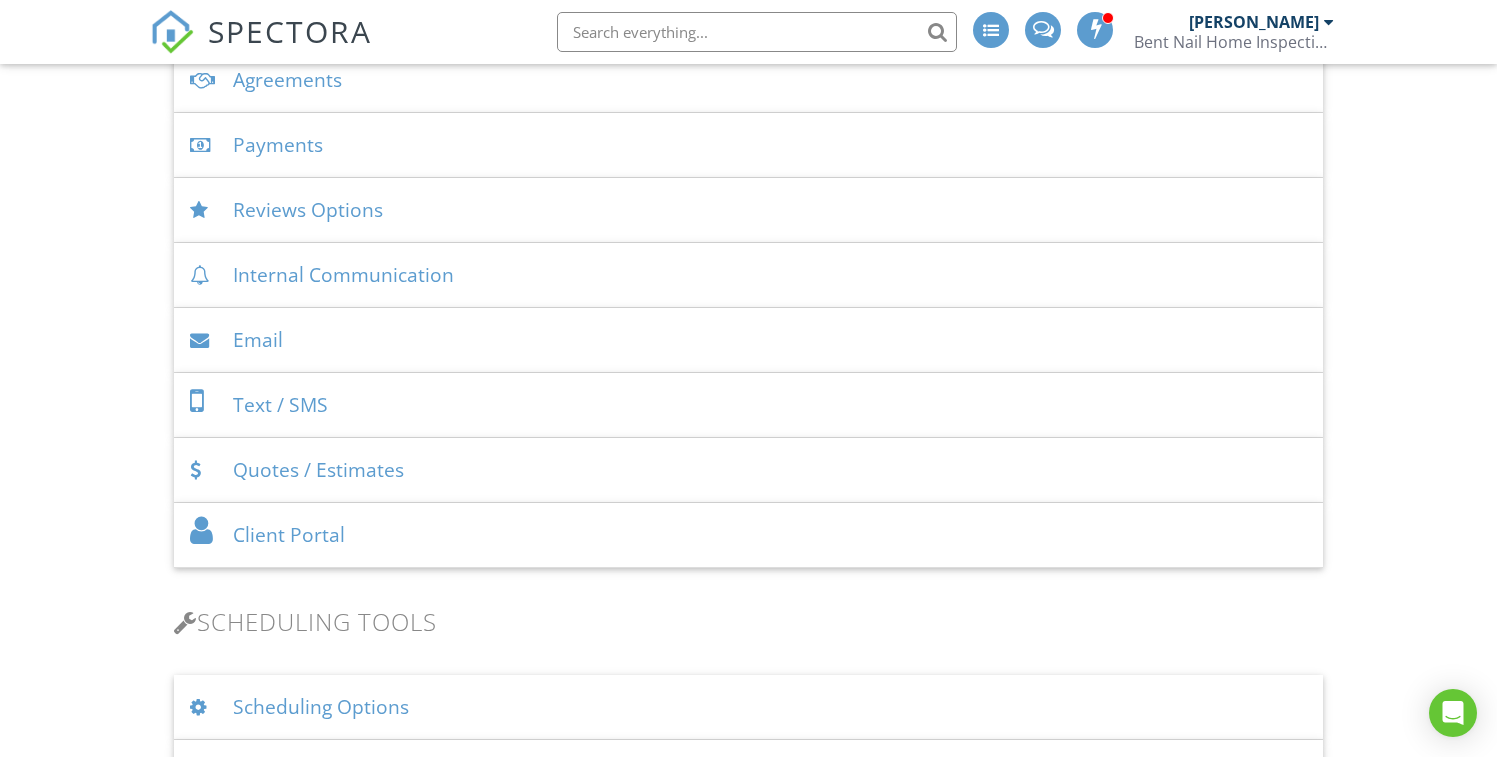 scroll, scrollTop: 870, scrollLeft: 0, axis: vertical 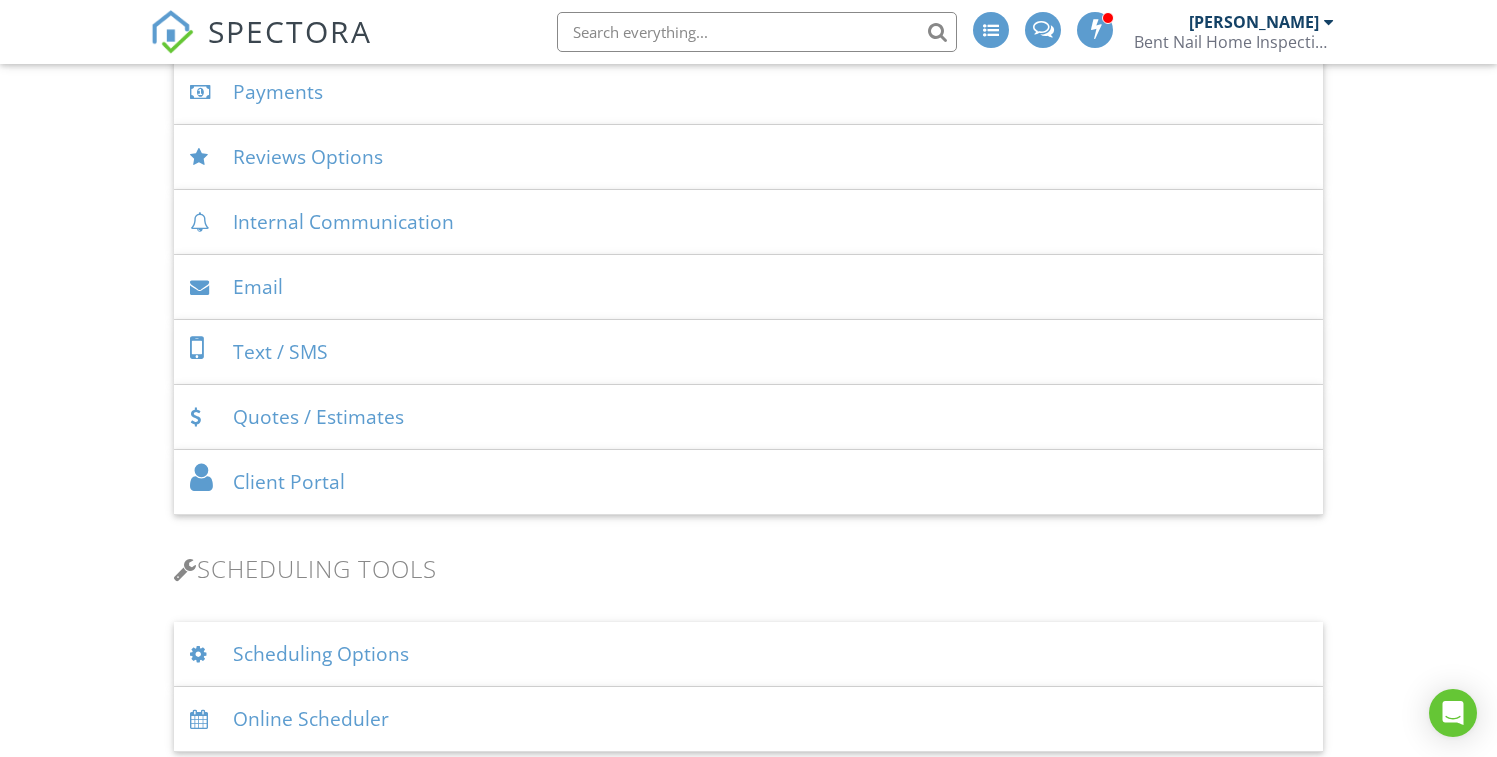 click on "Client Portal" at bounding box center (749, 482) 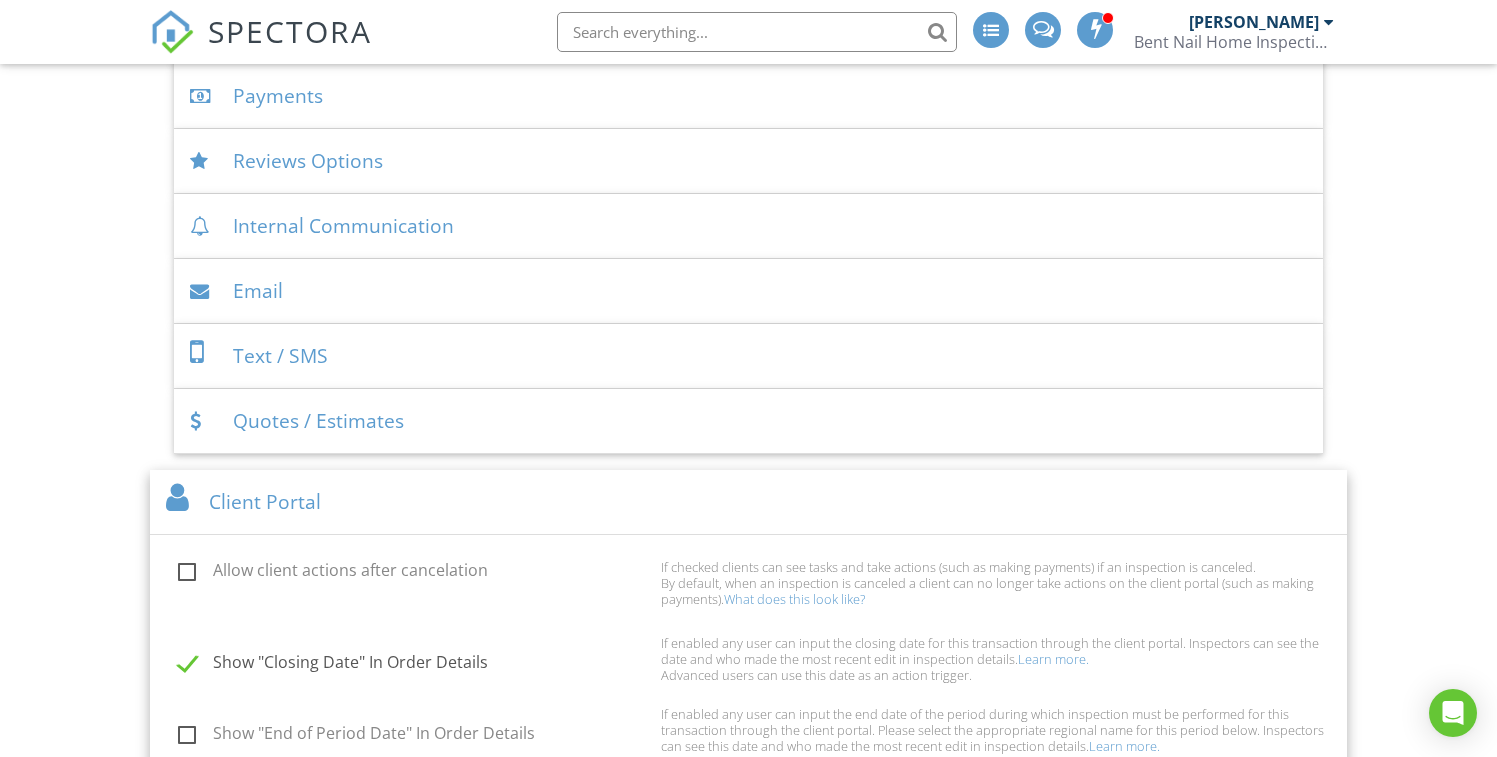 scroll, scrollTop: 813, scrollLeft: 0, axis: vertical 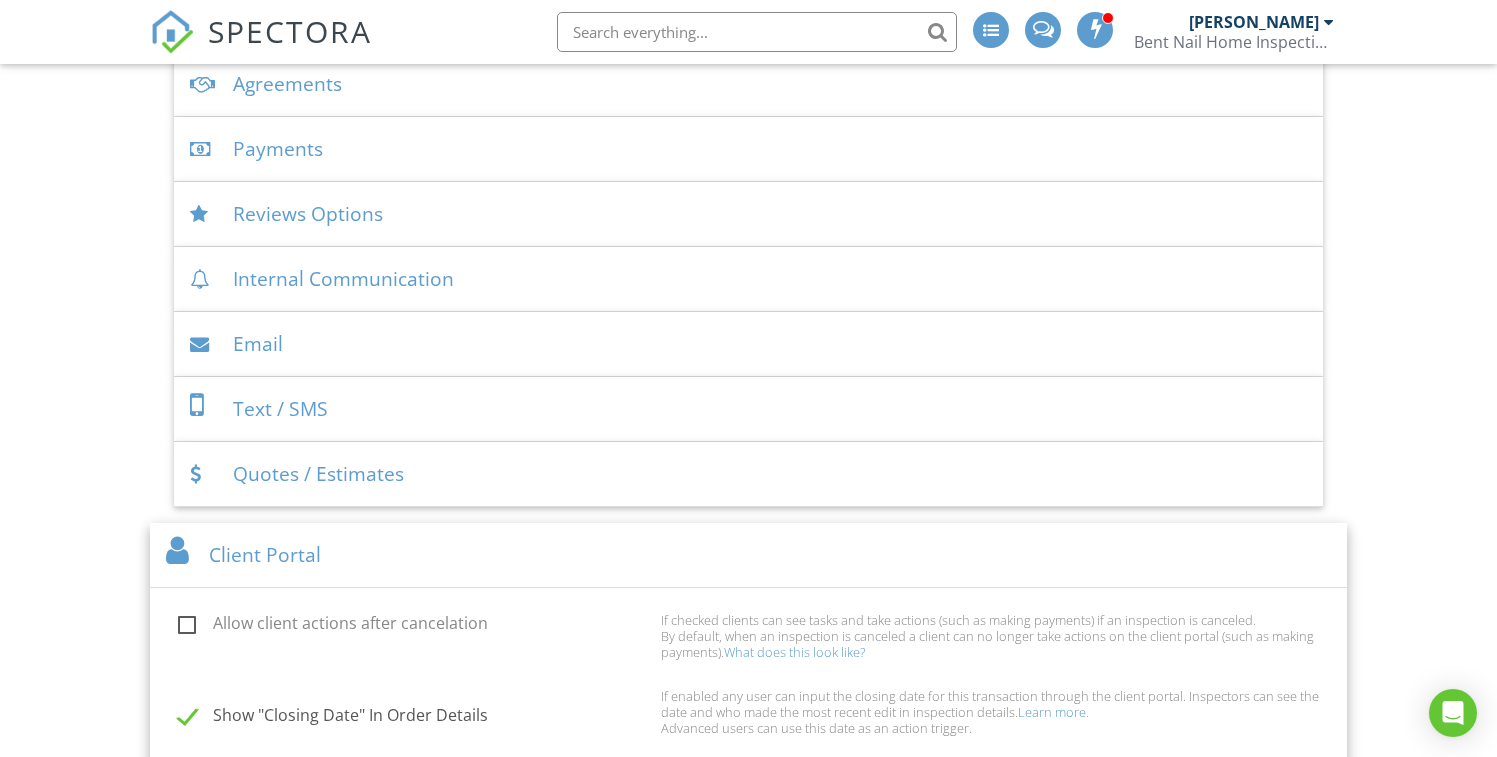click on "Quotes / Estimates" at bounding box center (749, 474) 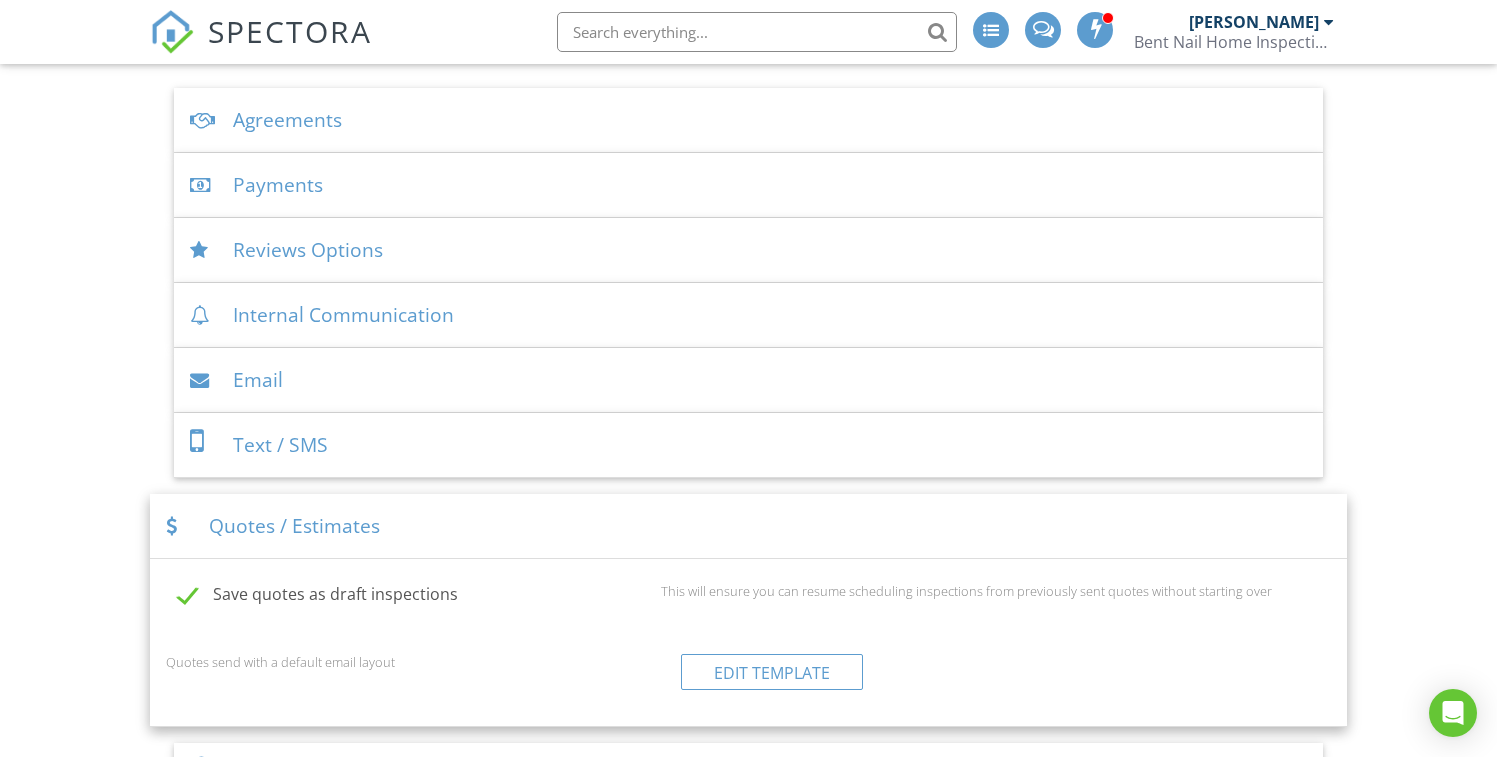 scroll, scrollTop: 775, scrollLeft: 0, axis: vertical 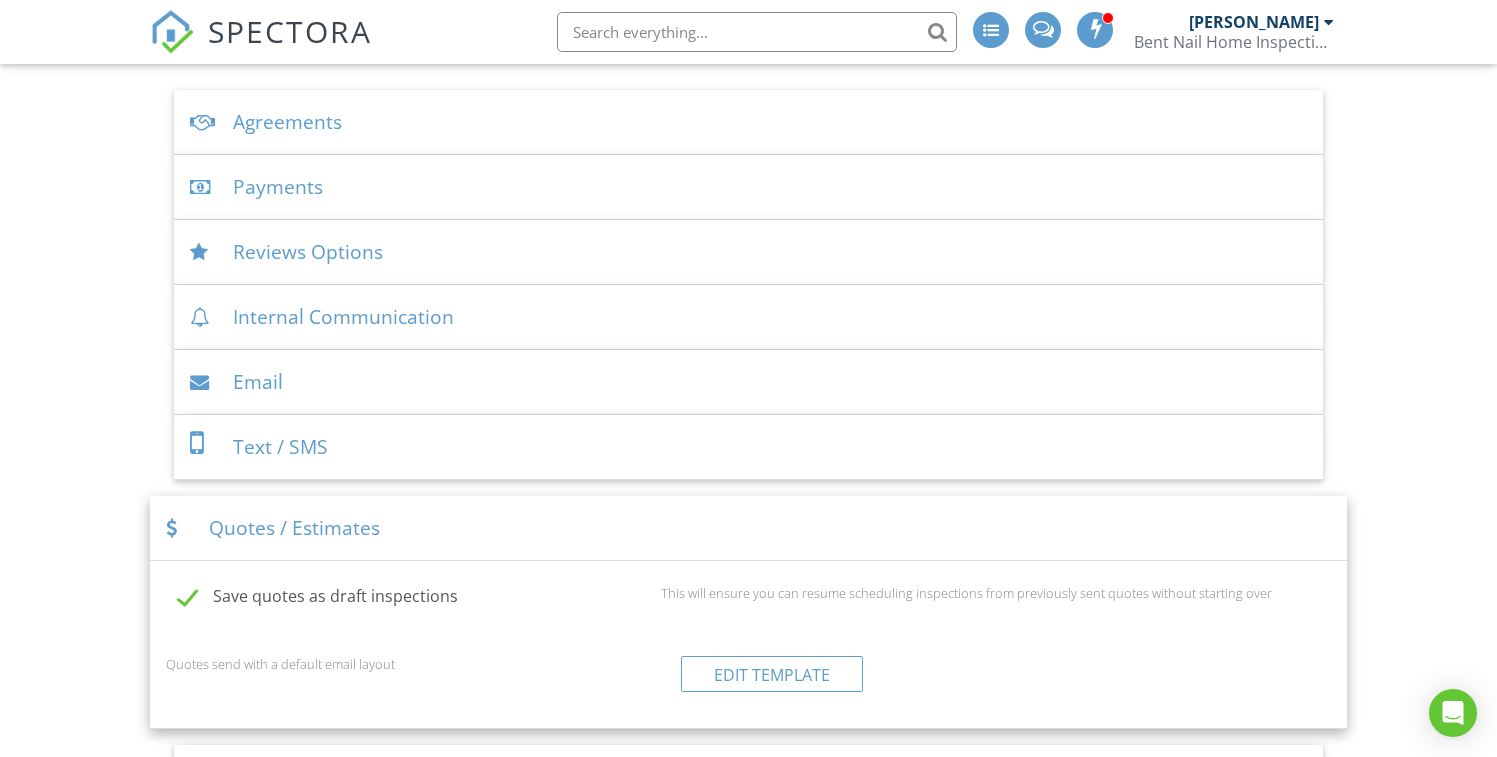 click on "Text / SMS" at bounding box center (749, 447) 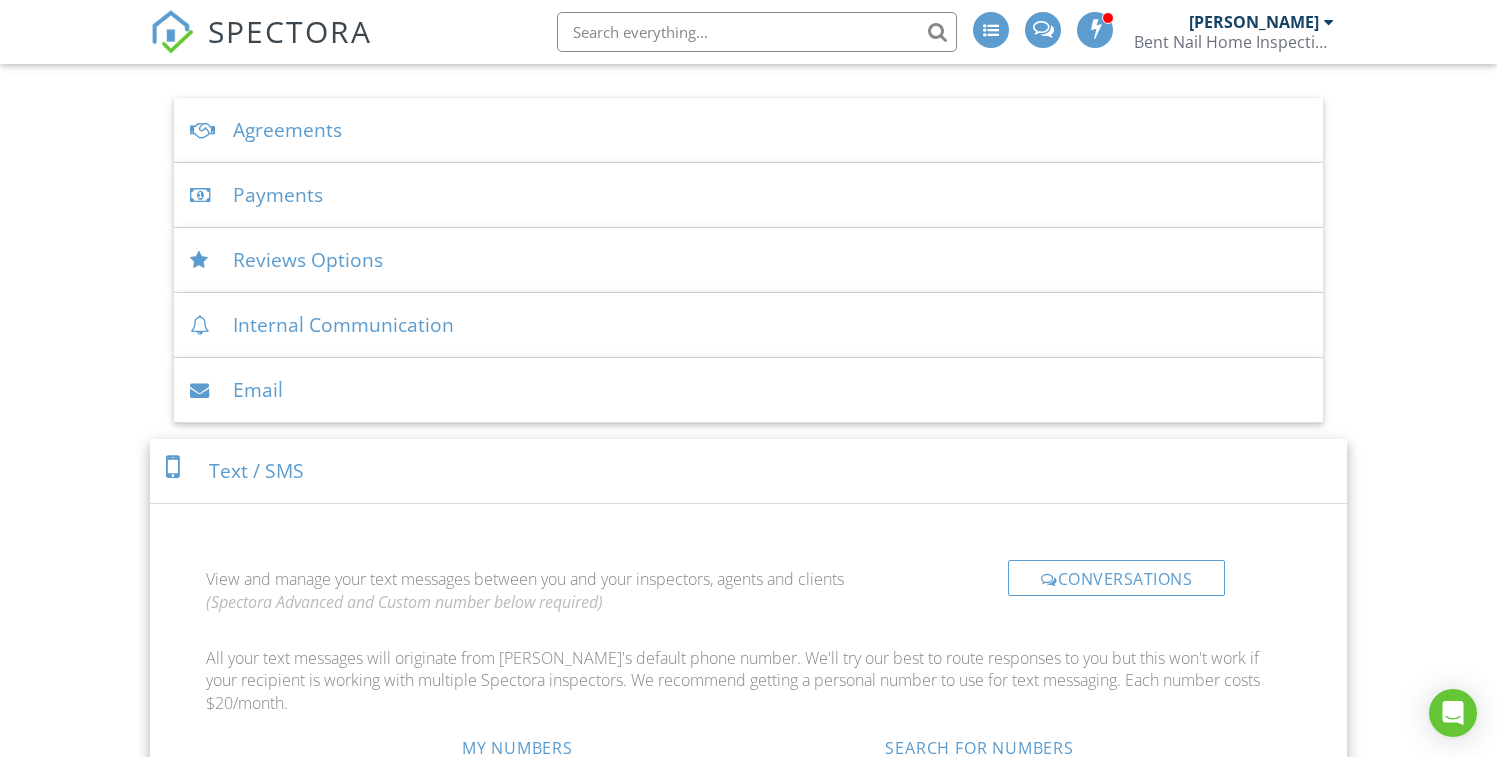 scroll, scrollTop: 762, scrollLeft: 0, axis: vertical 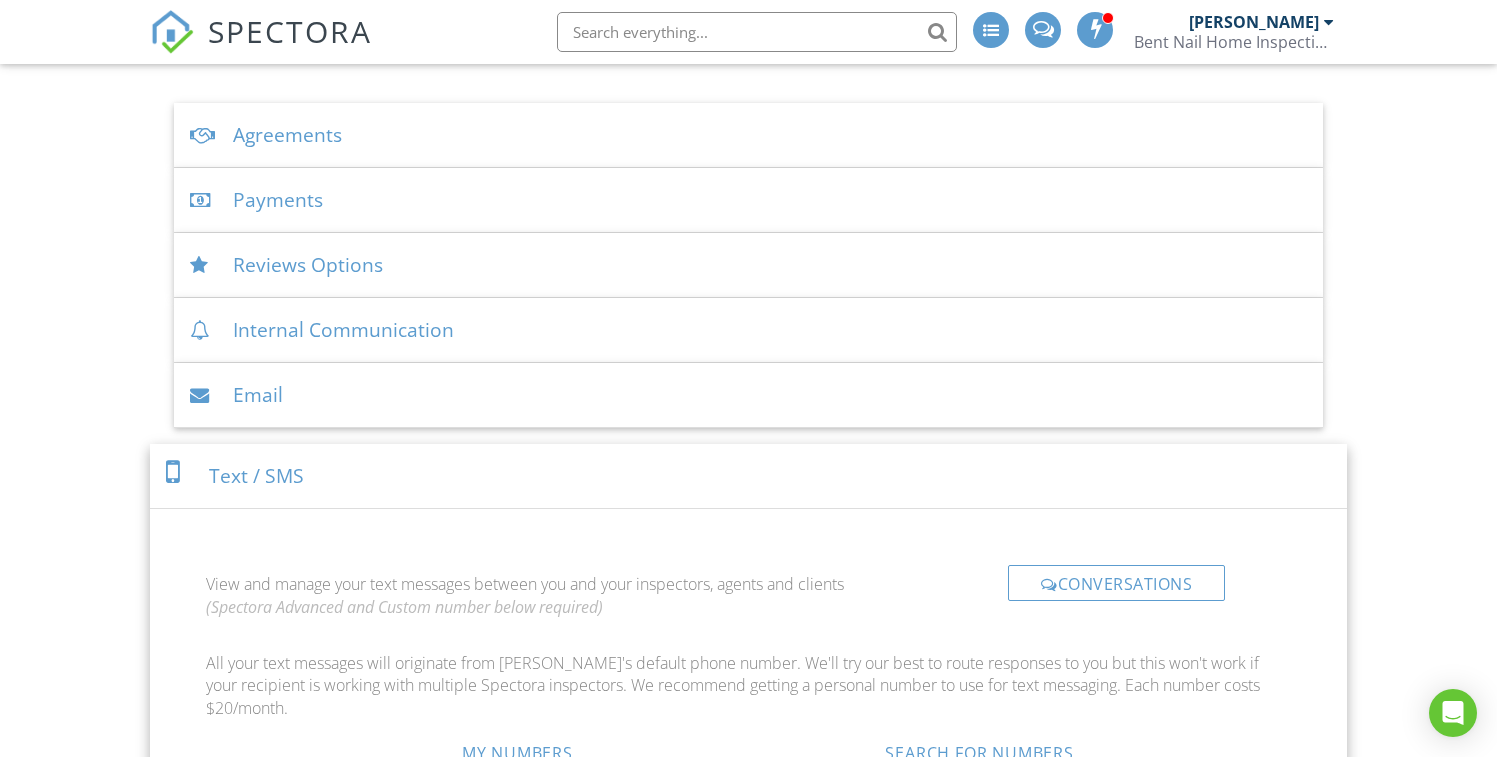 click on "Email" at bounding box center [749, 395] 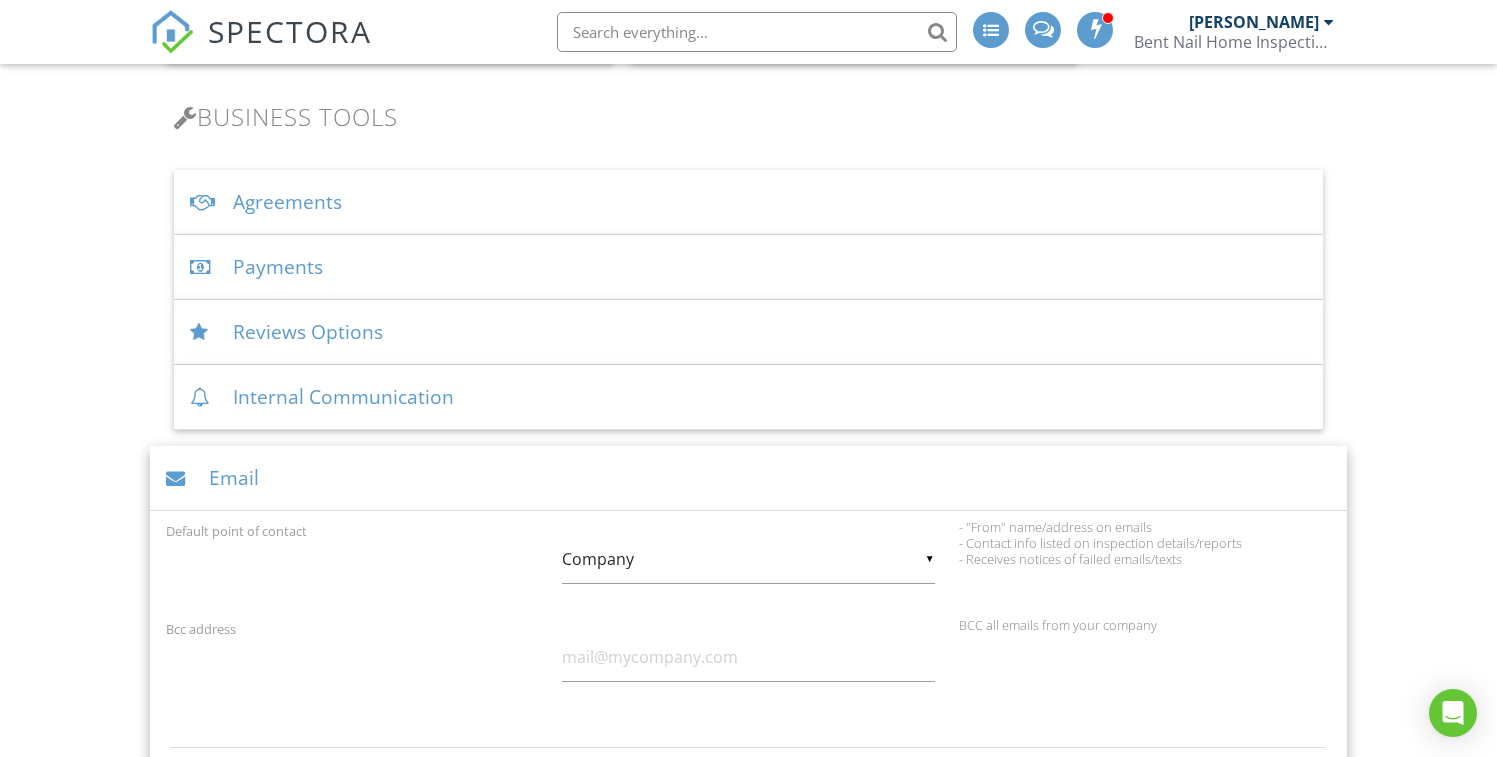 scroll, scrollTop: 684, scrollLeft: 0, axis: vertical 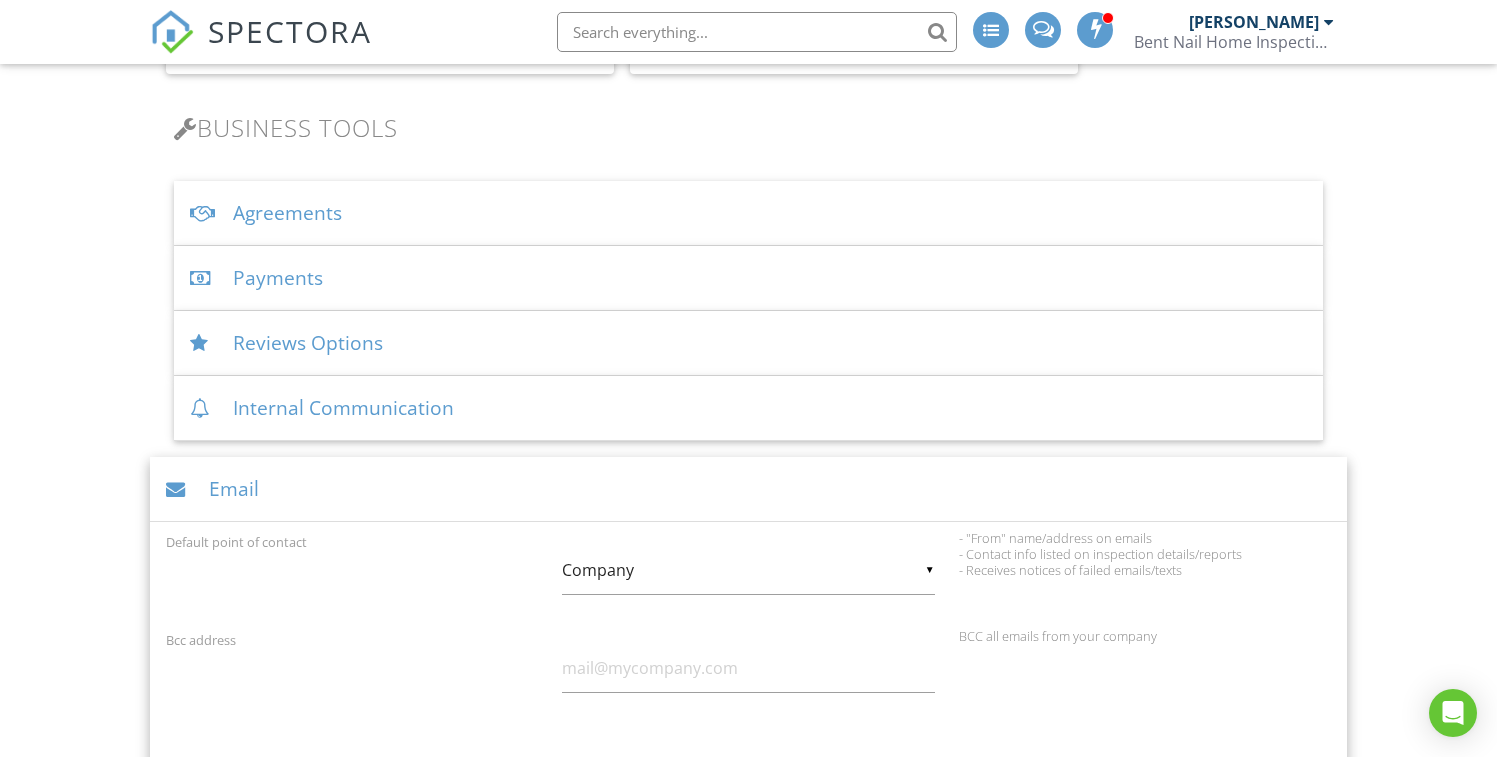 click on "Internal Communication" at bounding box center [749, 408] 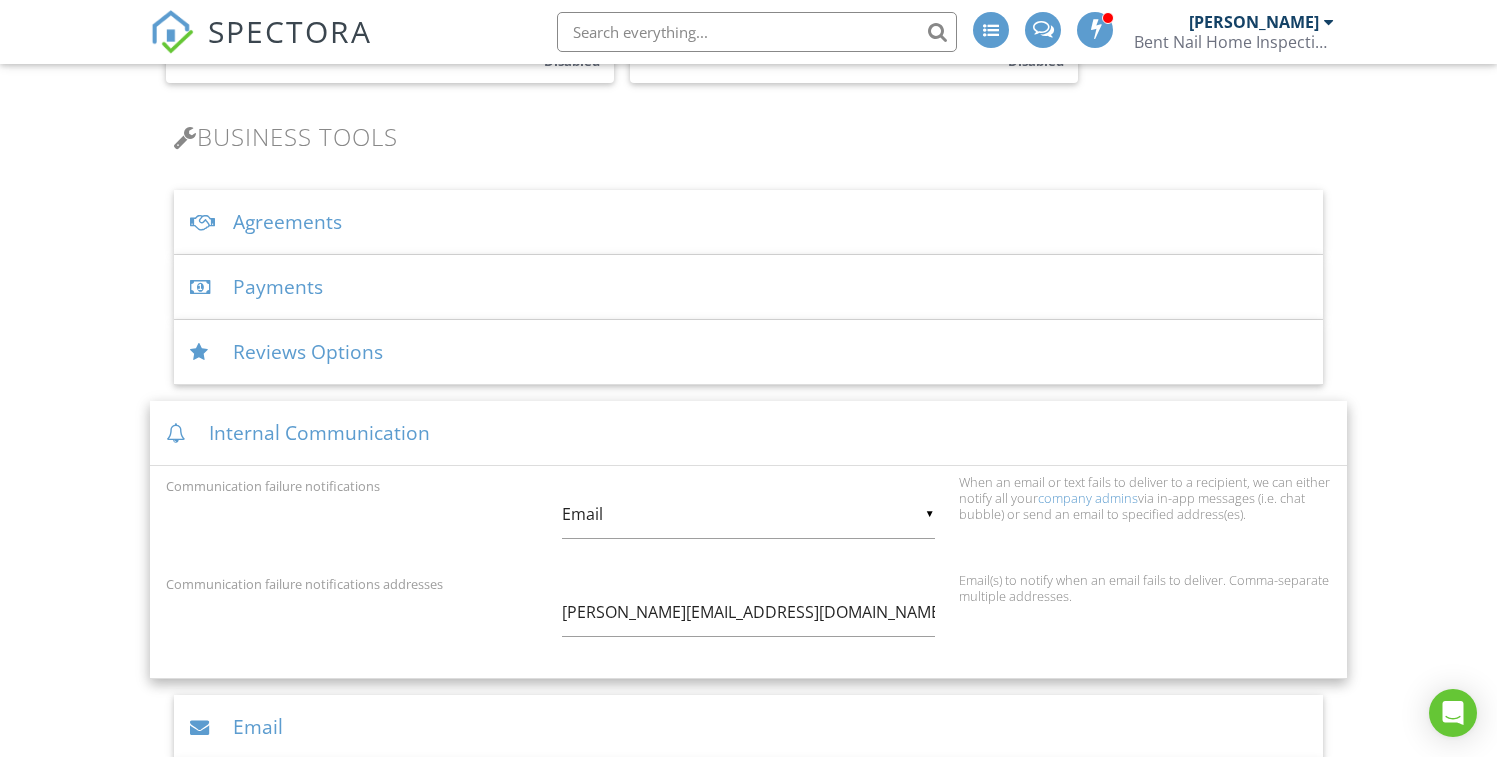 scroll, scrollTop: 663, scrollLeft: 0, axis: vertical 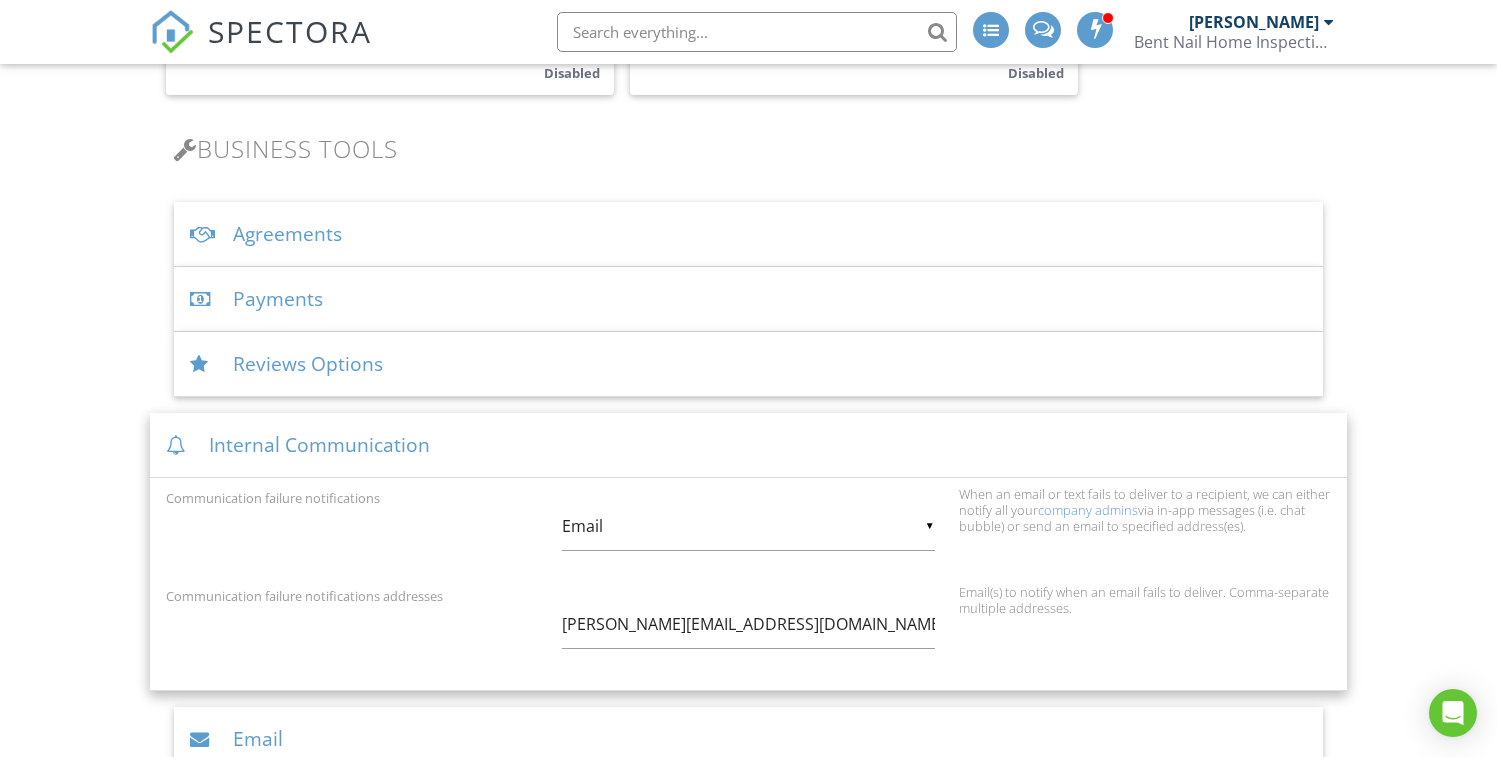 click on "Payments" at bounding box center (749, 299) 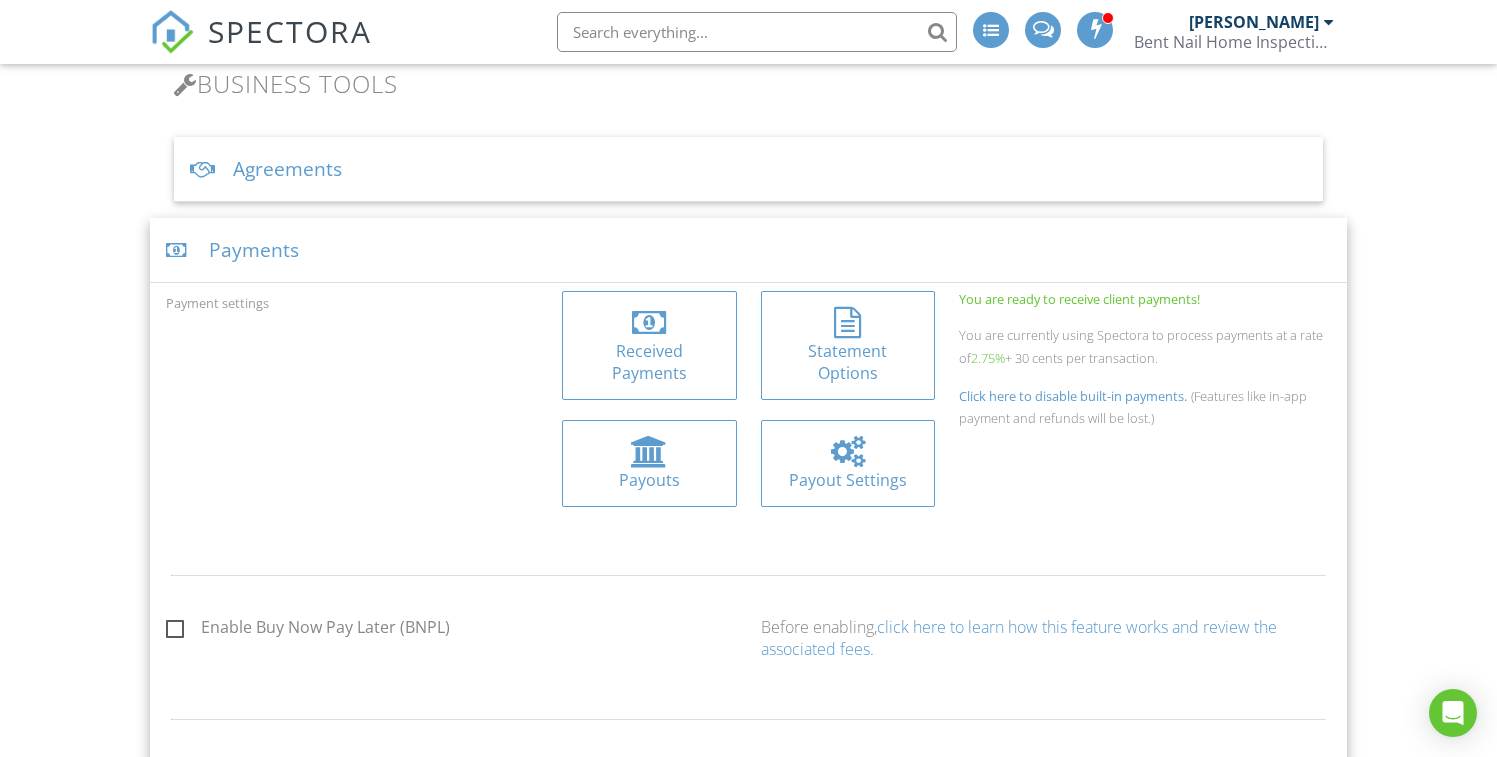 scroll, scrollTop: 598, scrollLeft: 0, axis: vertical 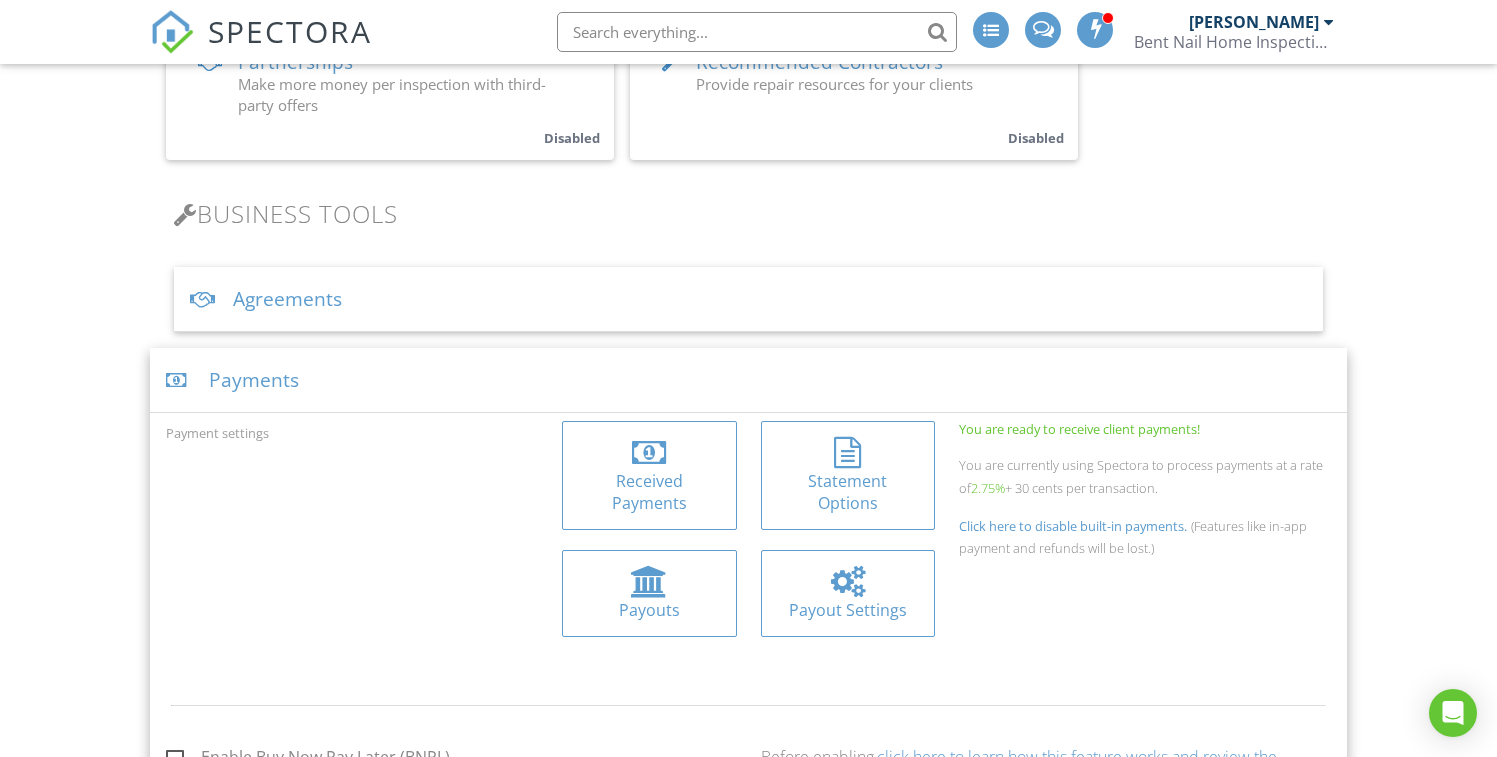 click on "Agreements" at bounding box center [749, 299] 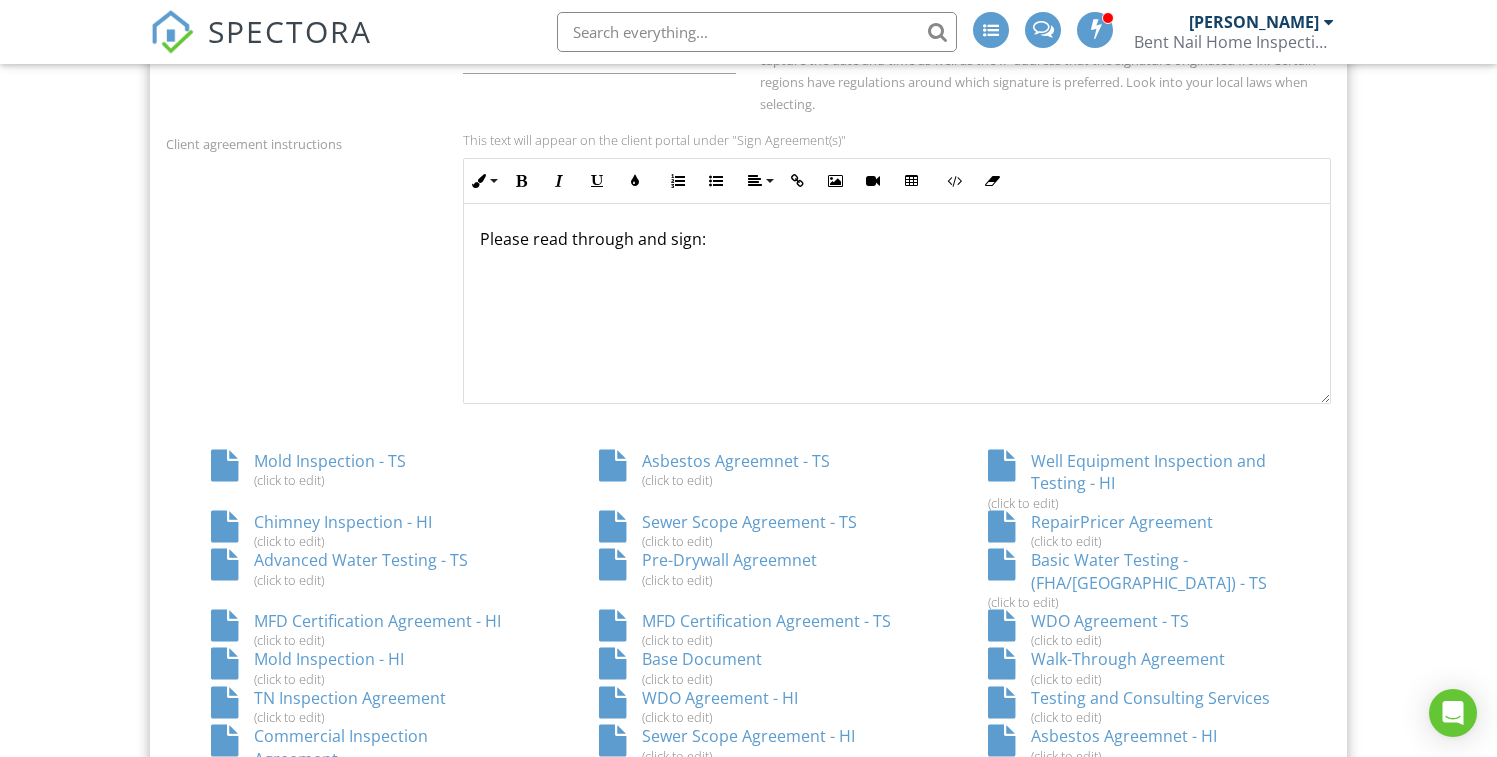 scroll, scrollTop: 980, scrollLeft: 0, axis: vertical 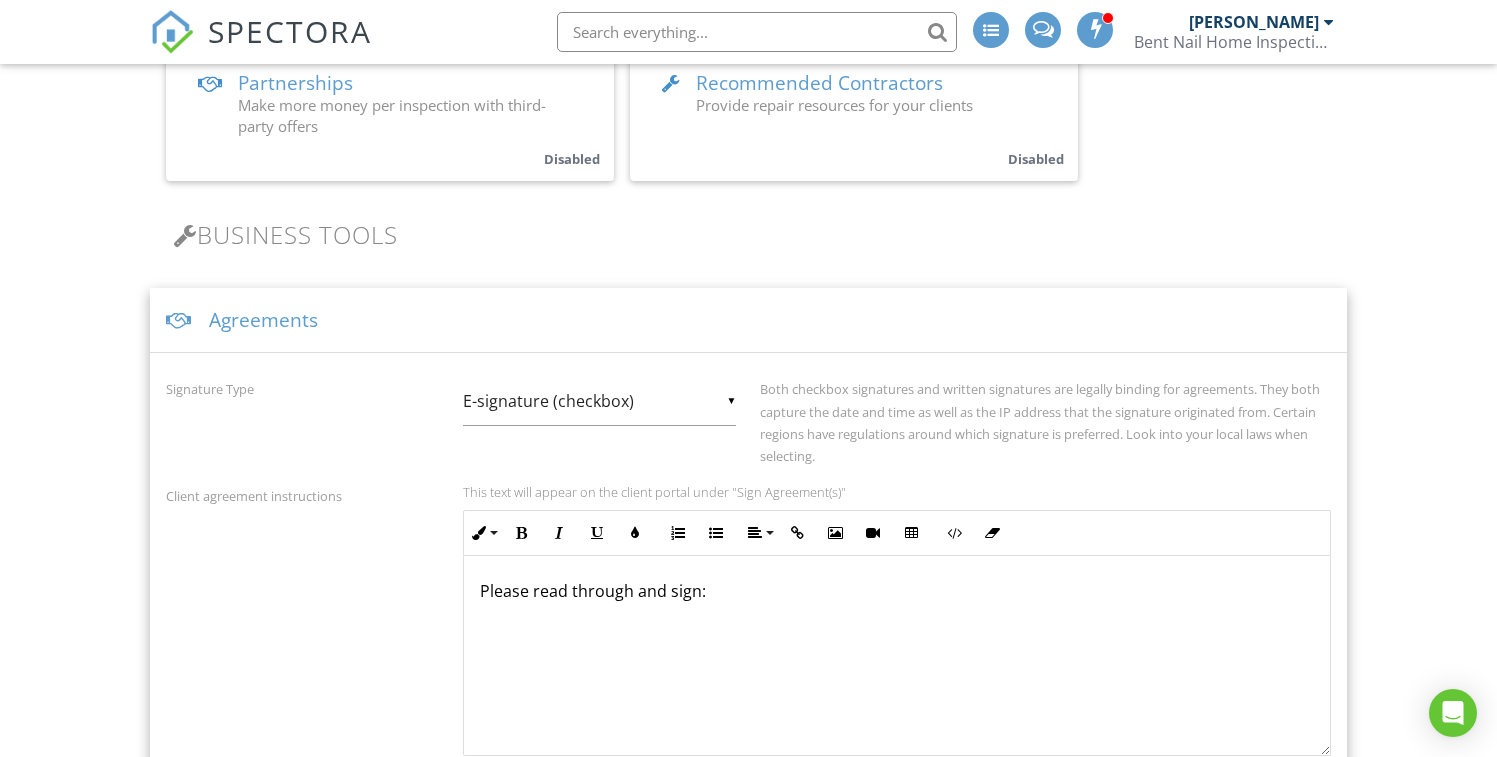 click on "Agreements" at bounding box center (749, 320) 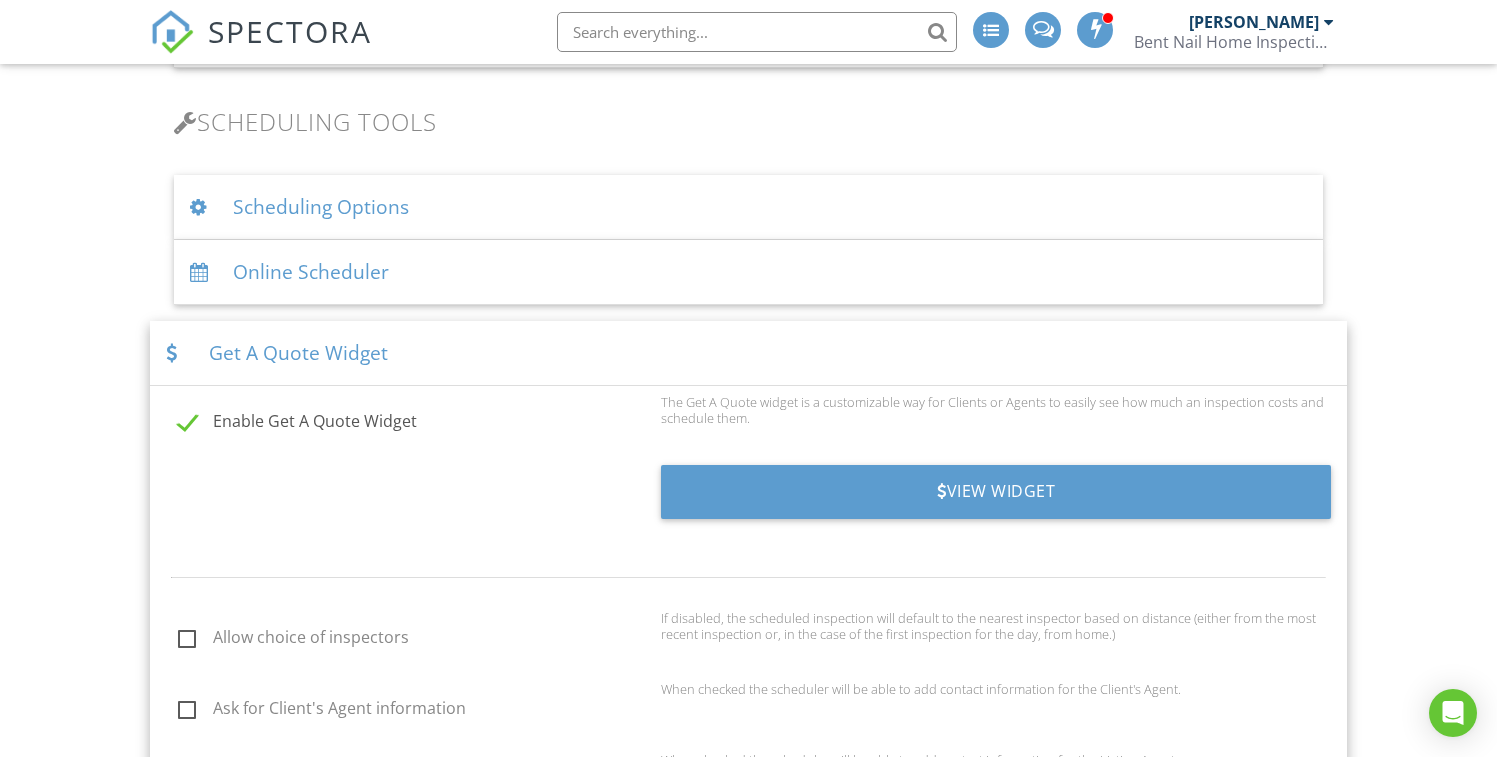 scroll, scrollTop: 1319, scrollLeft: 0, axis: vertical 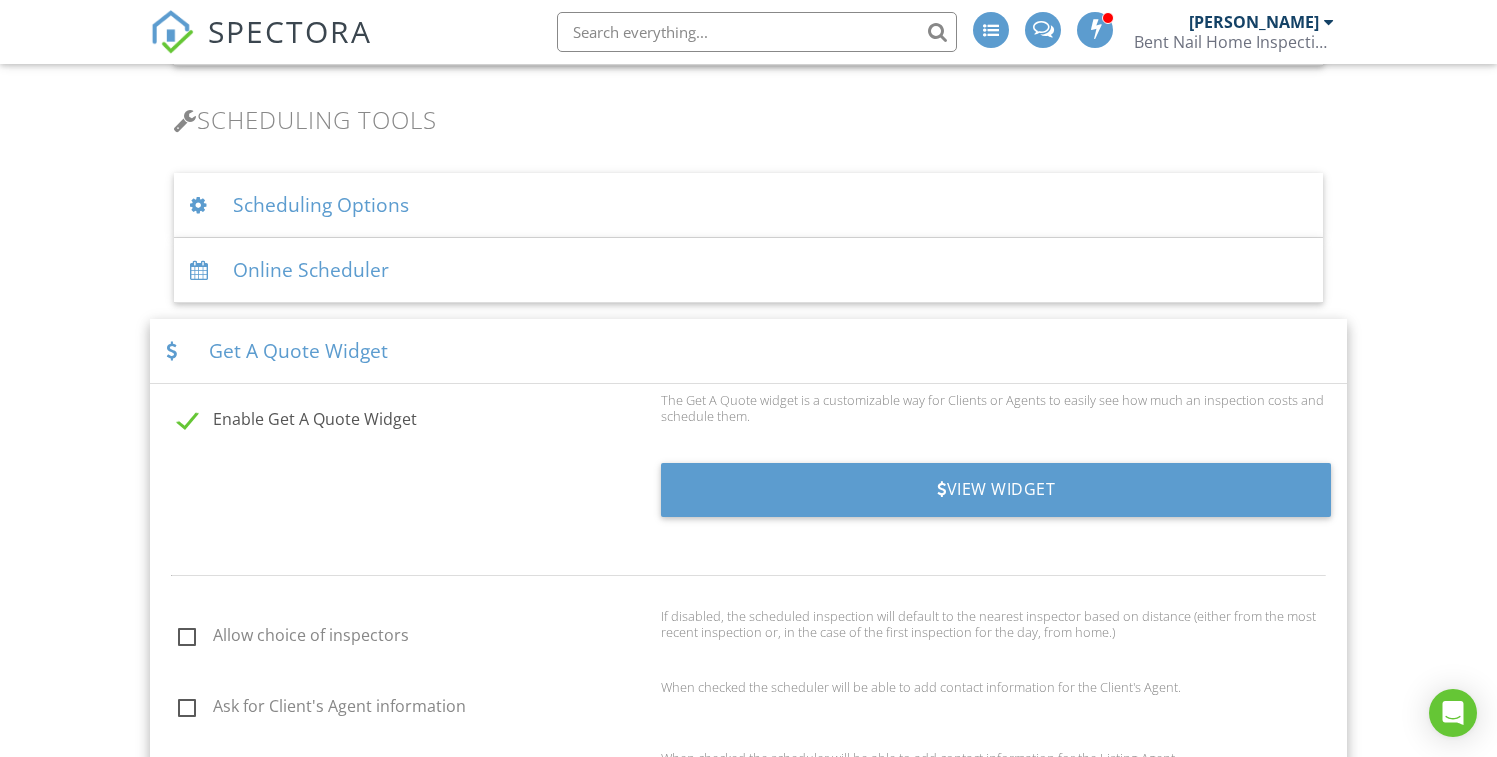 click on "Online Scheduler" at bounding box center (749, 270) 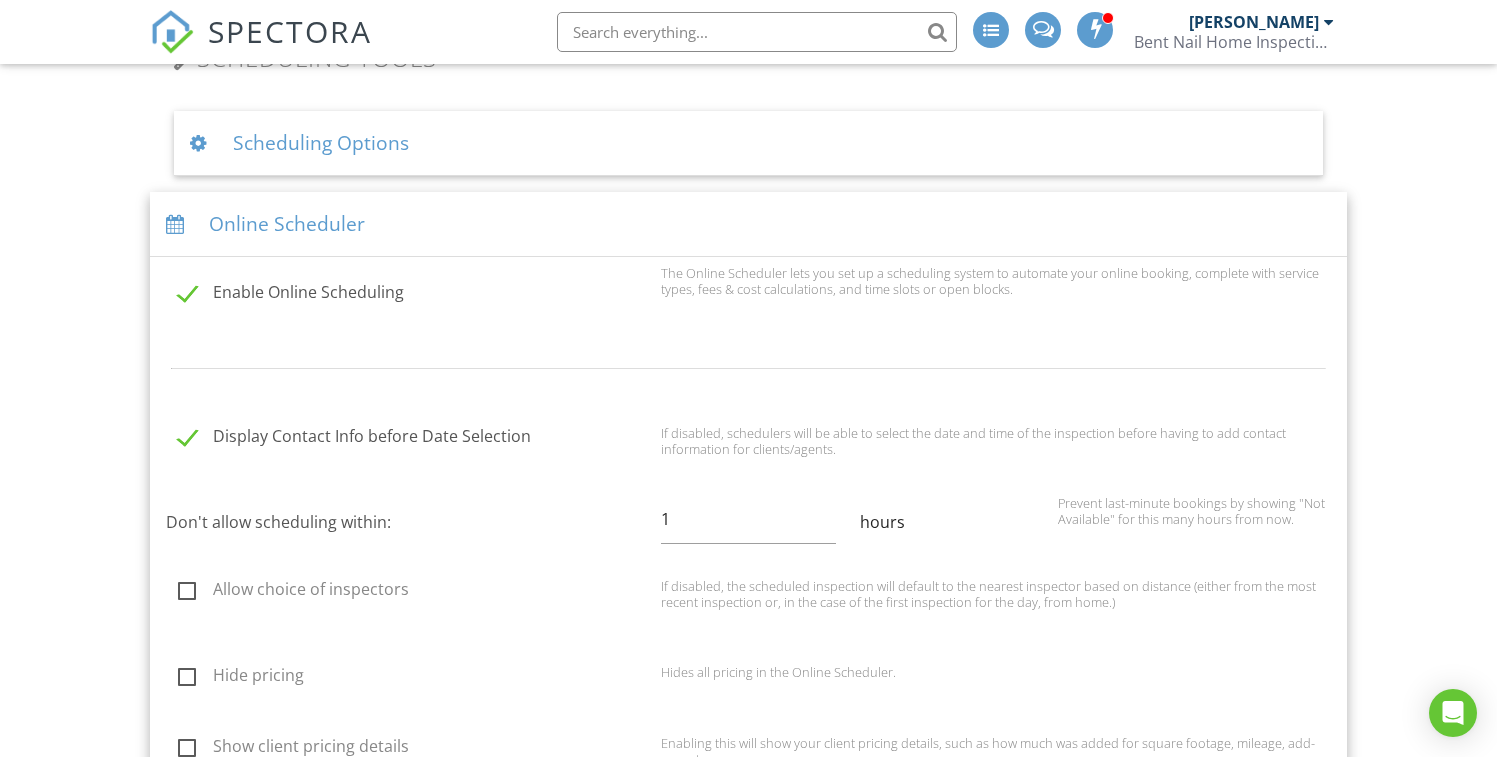 scroll, scrollTop: 1348, scrollLeft: 0, axis: vertical 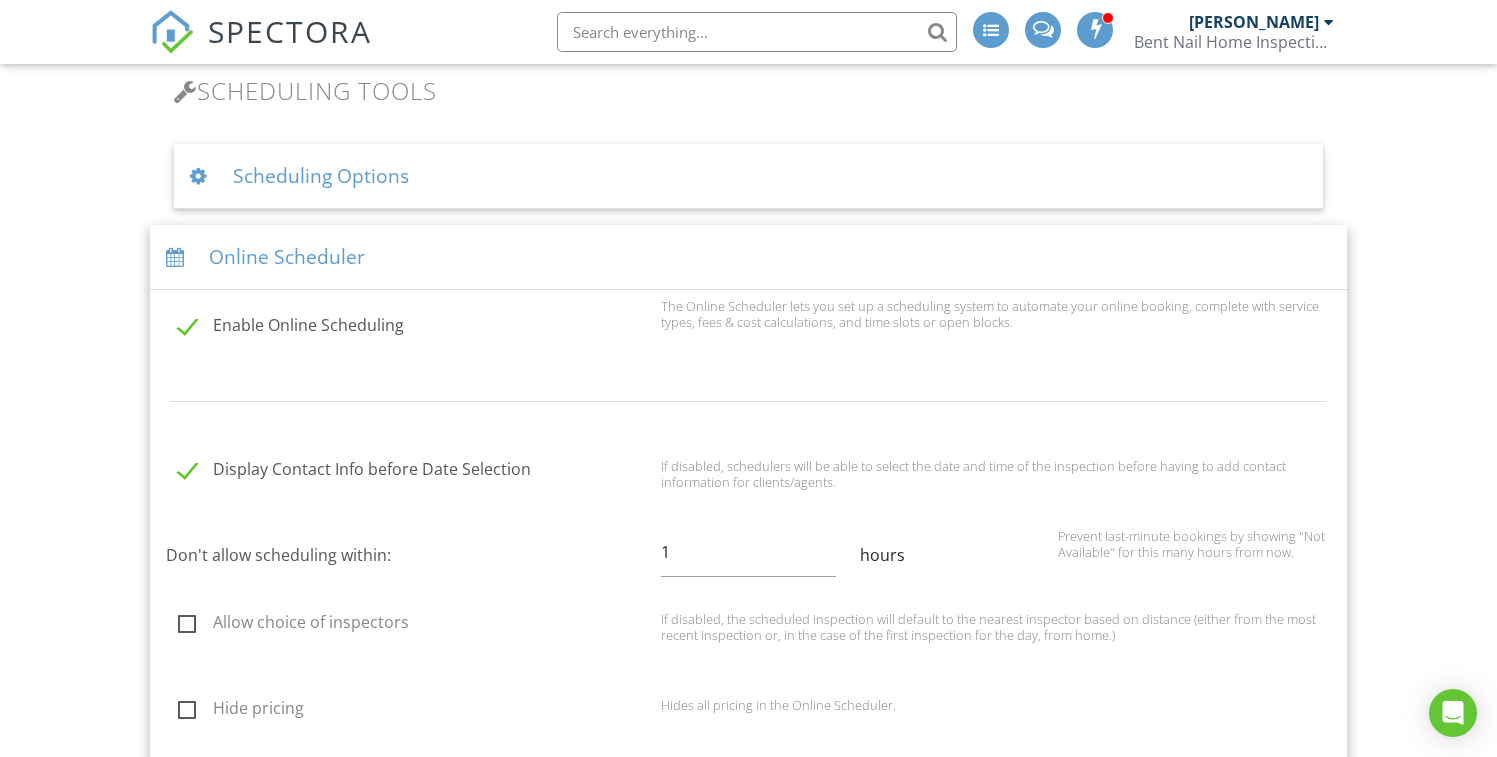 click on "Online Scheduler" at bounding box center [749, 257] 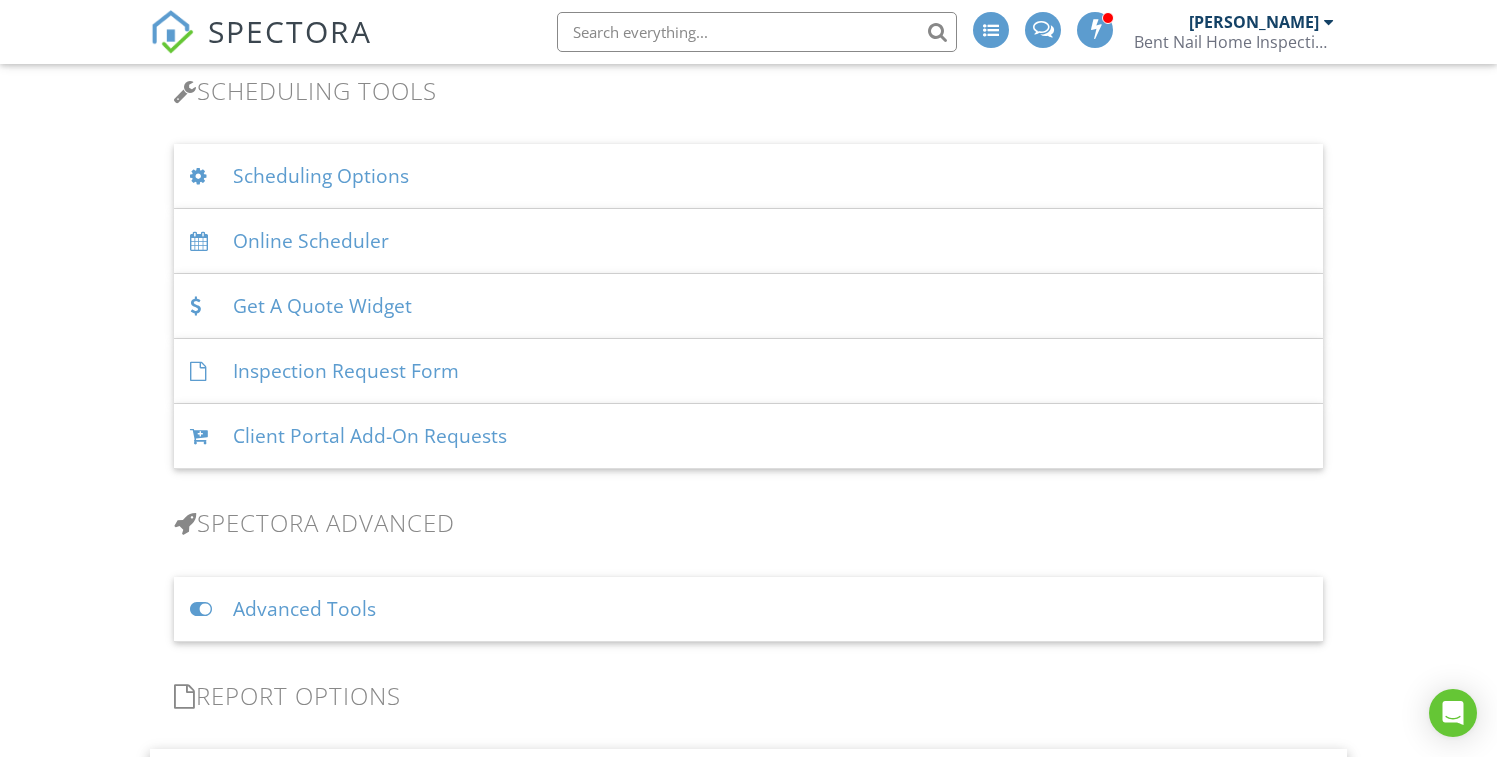 click on "Scheduling Options" at bounding box center [749, 176] 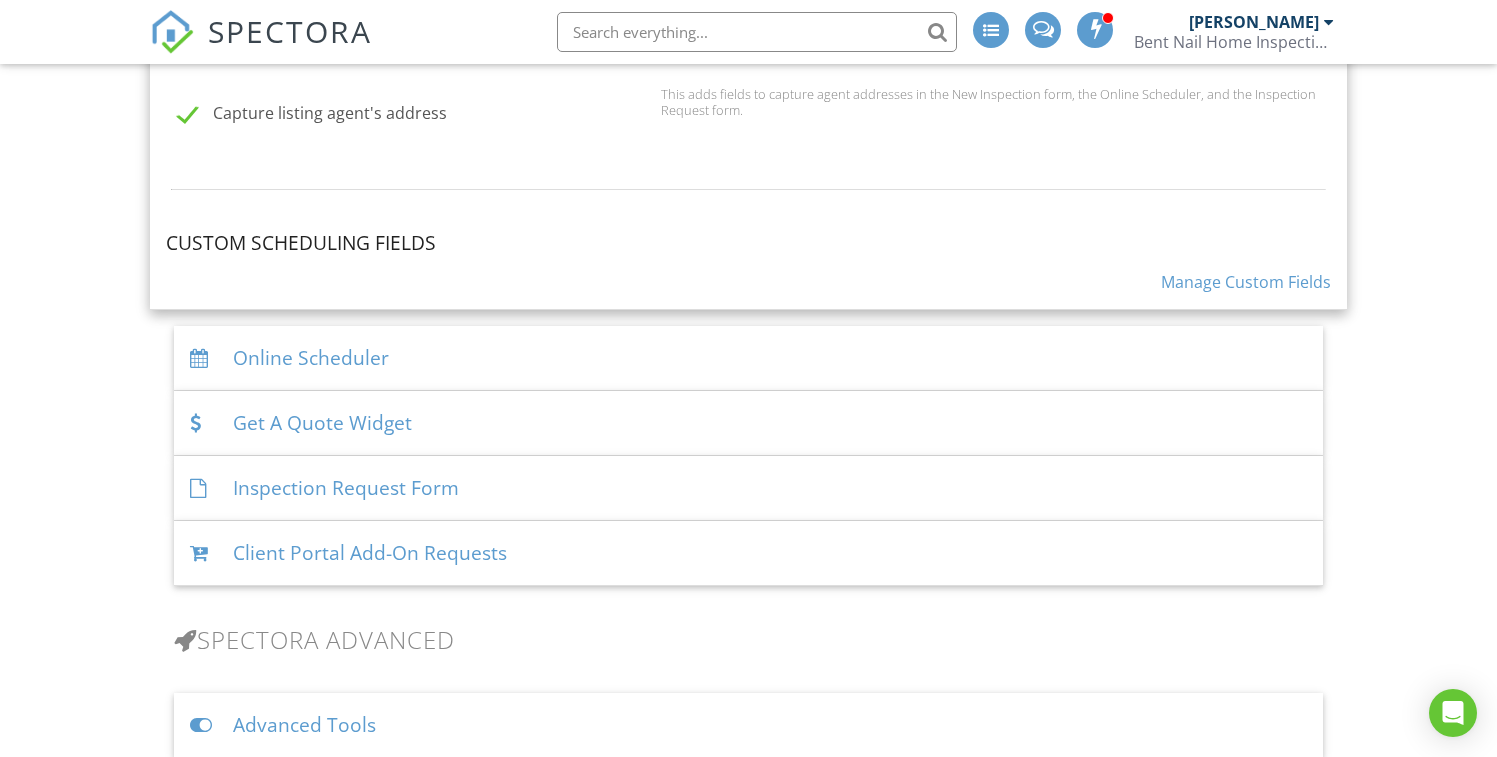 scroll, scrollTop: 2147, scrollLeft: 0, axis: vertical 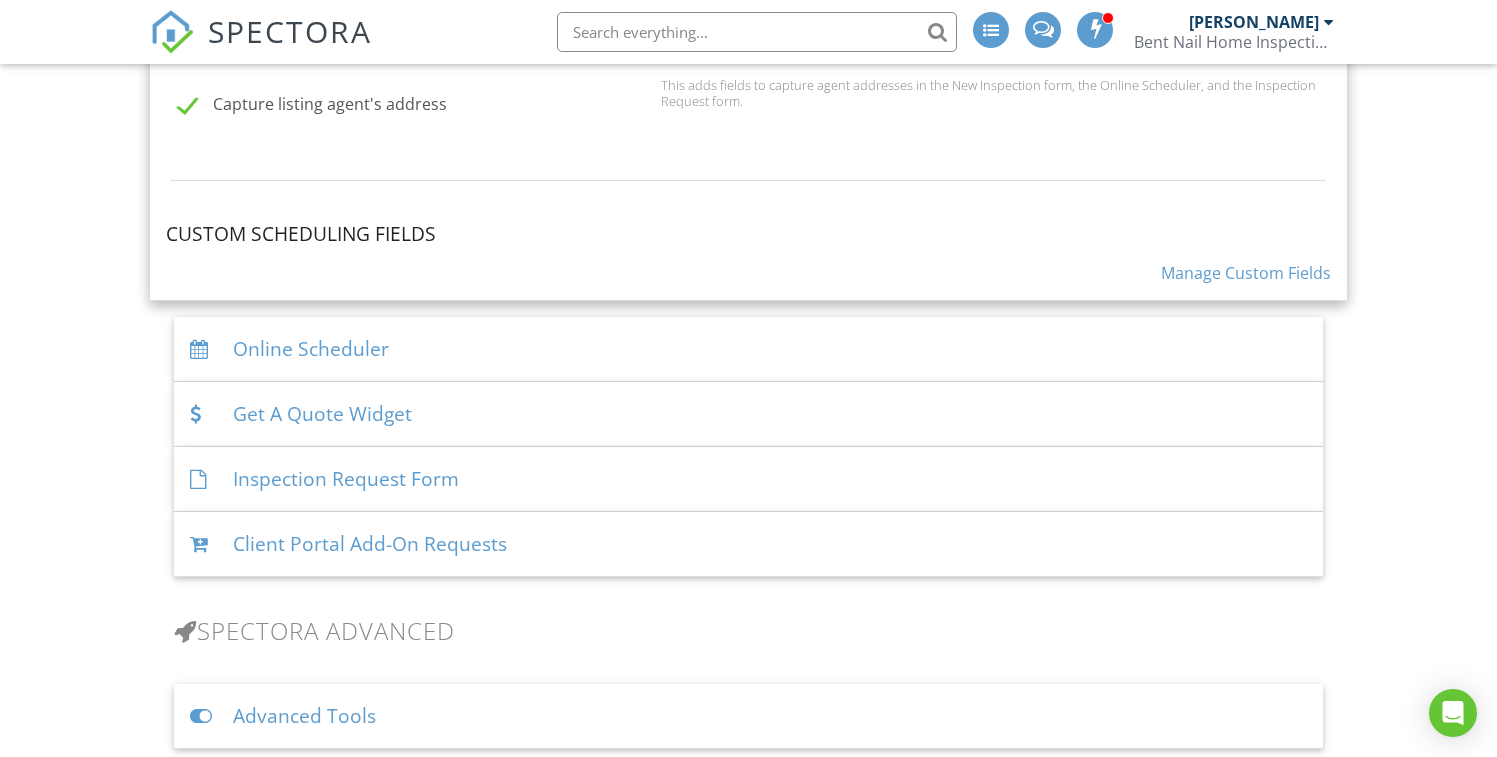 click on "Manage Custom Fields" at bounding box center [1246, 273] 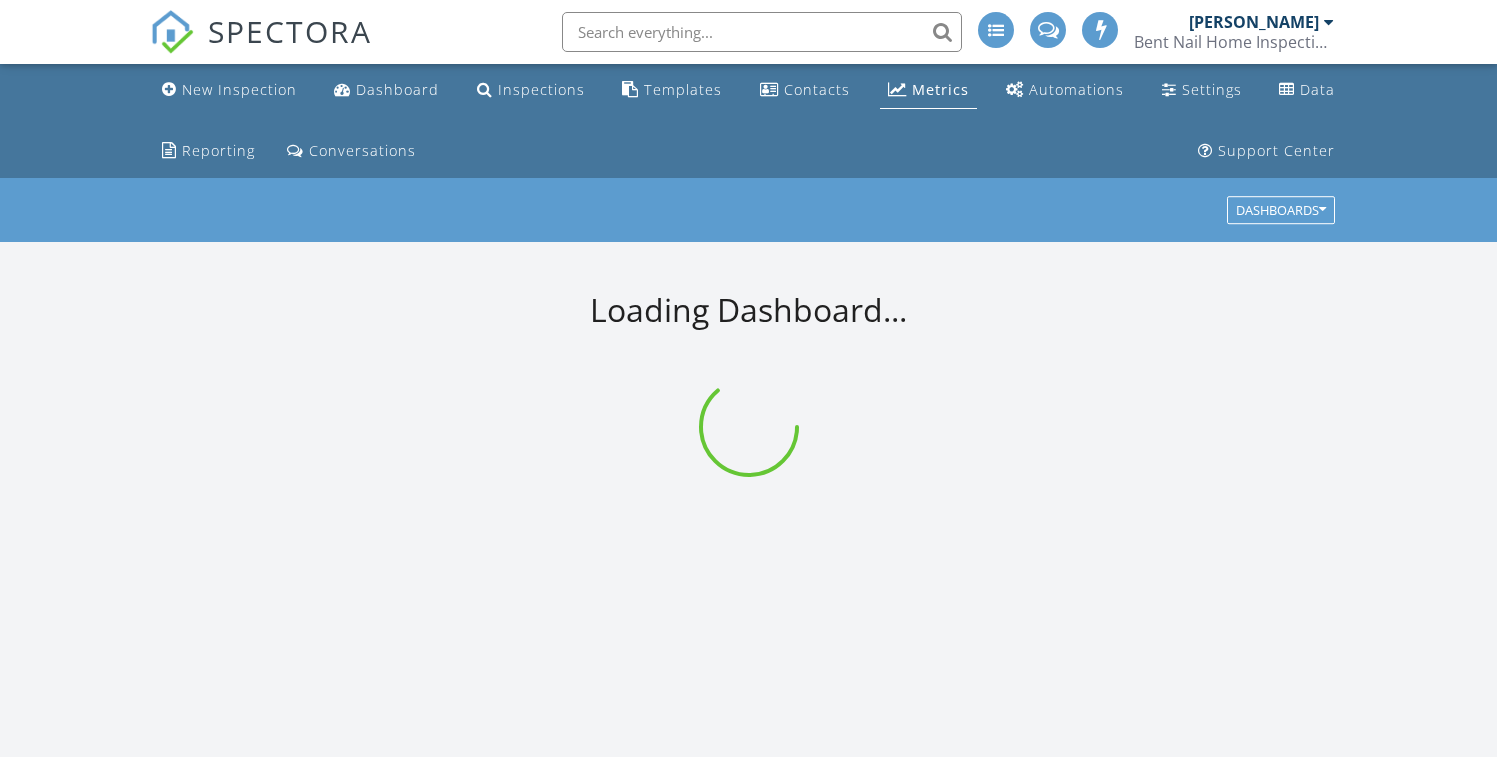 scroll, scrollTop: 0, scrollLeft: 0, axis: both 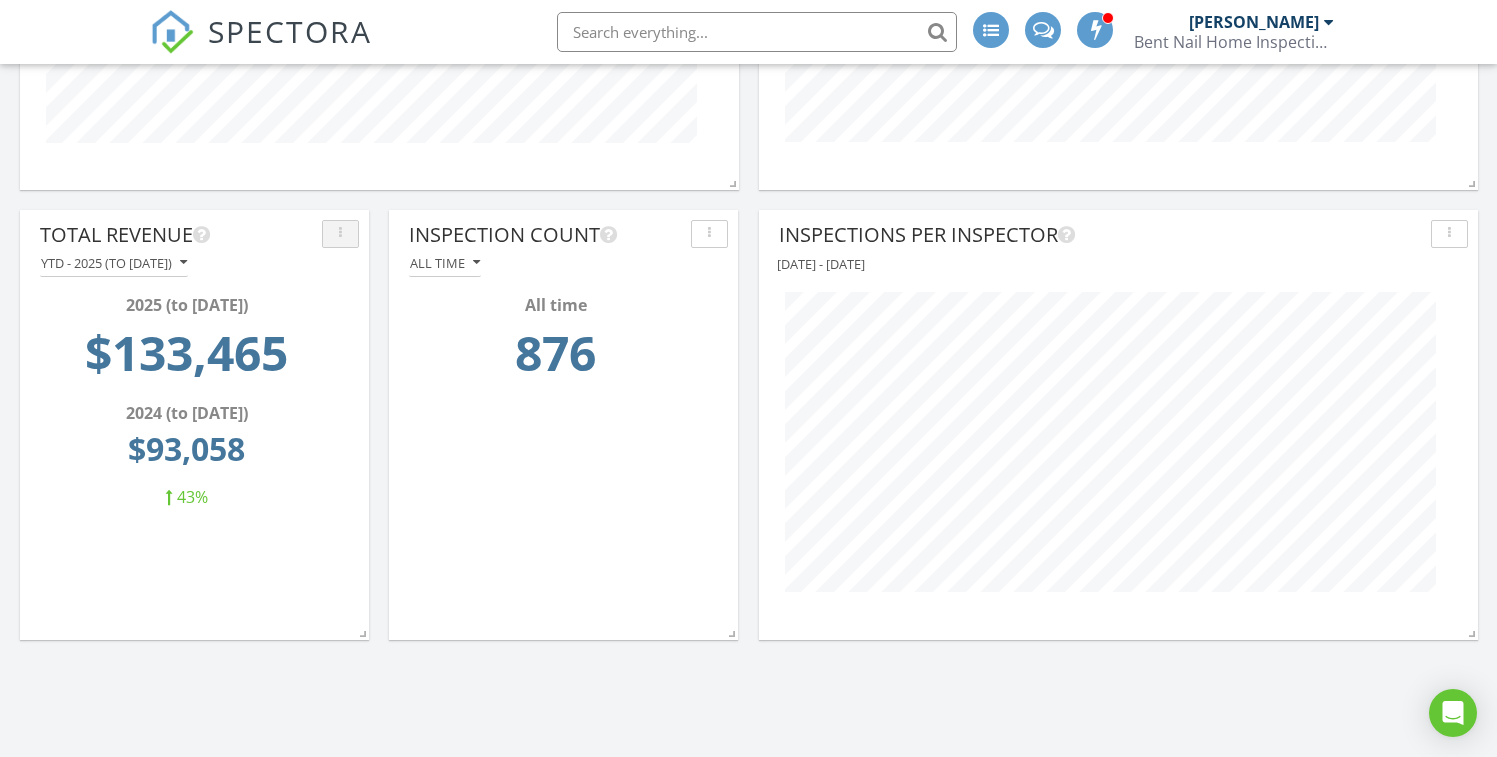 click at bounding box center [340, 234] 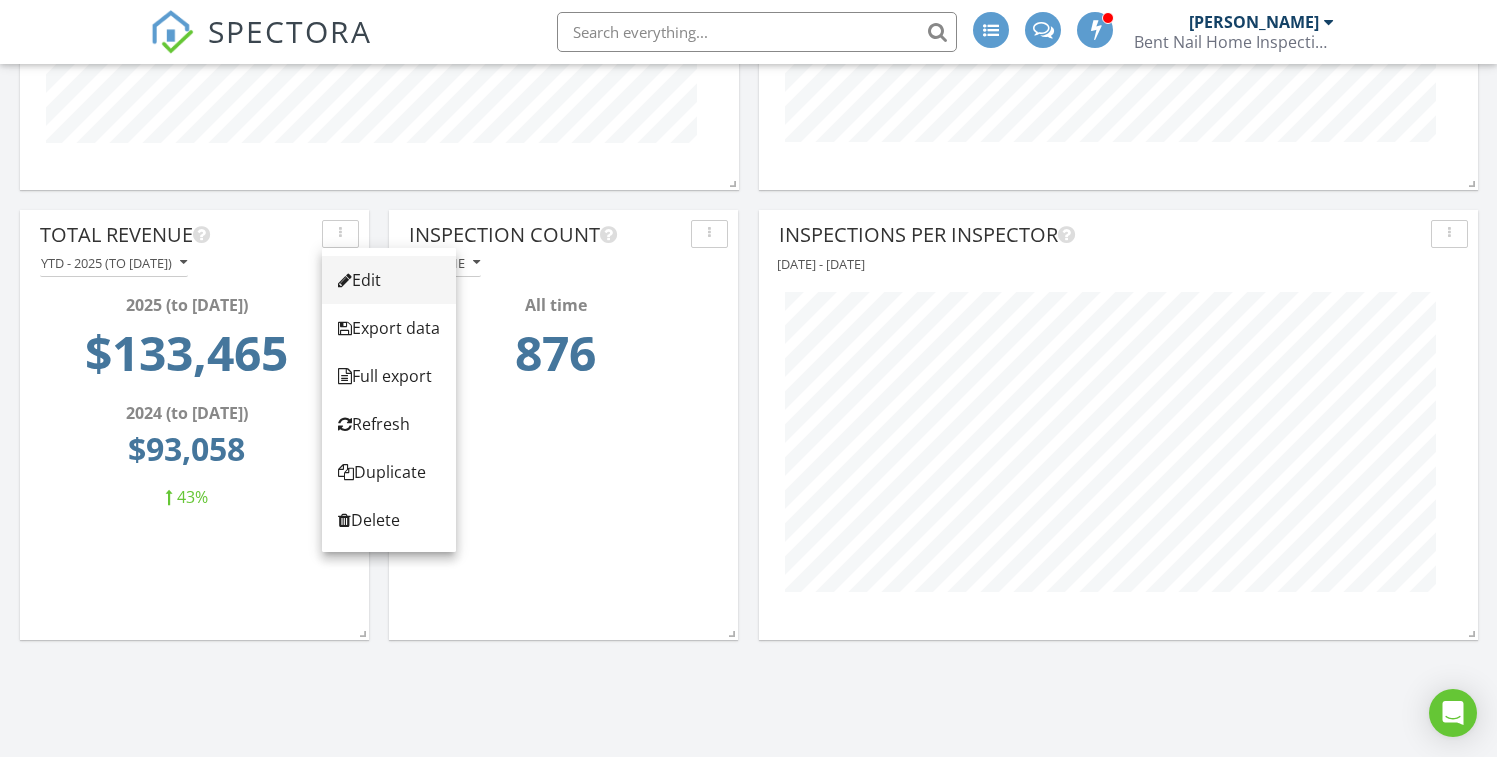 click on "Edit" at bounding box center (389, 280) 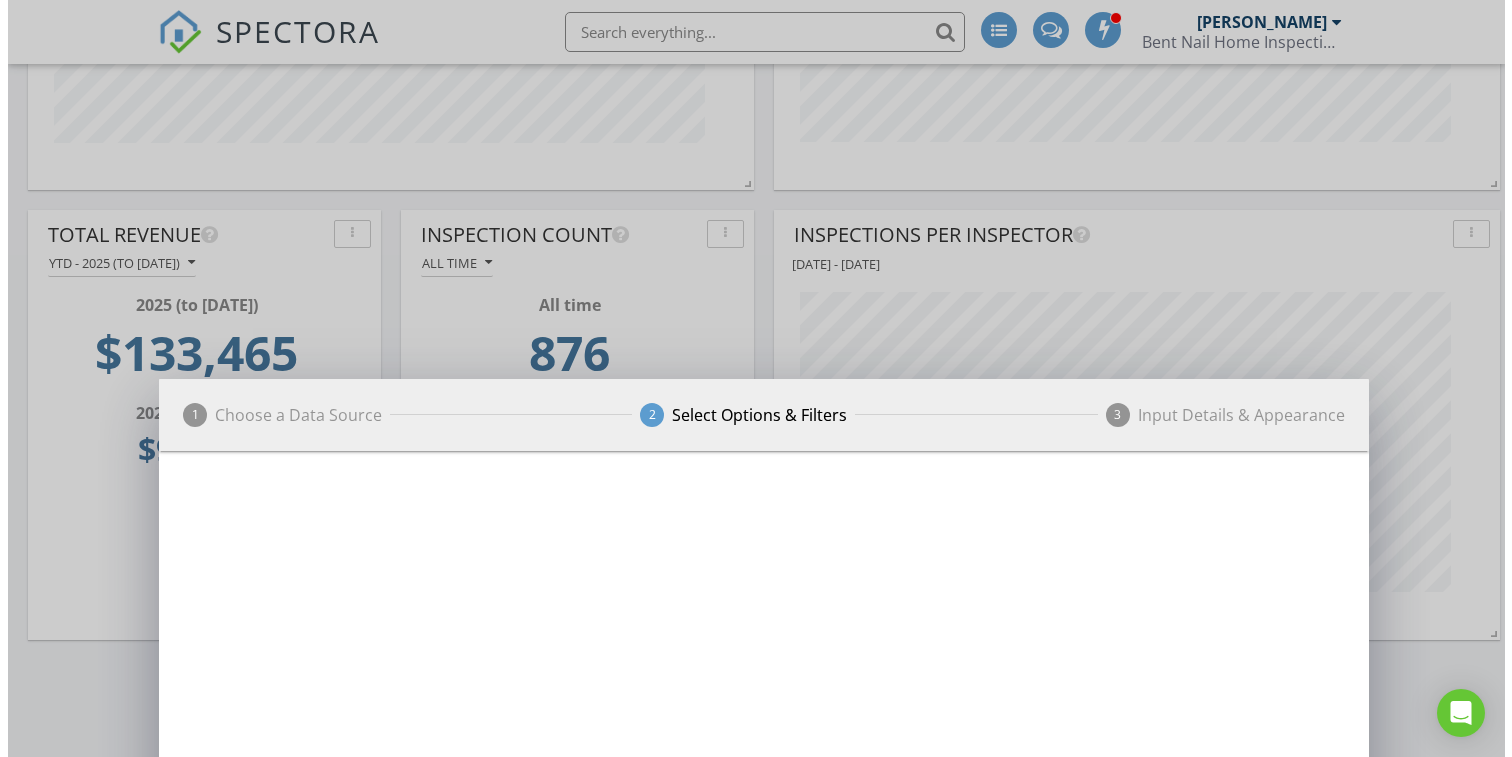 scroll, scrollTop: 10, scrollLeft: 10, axis: both 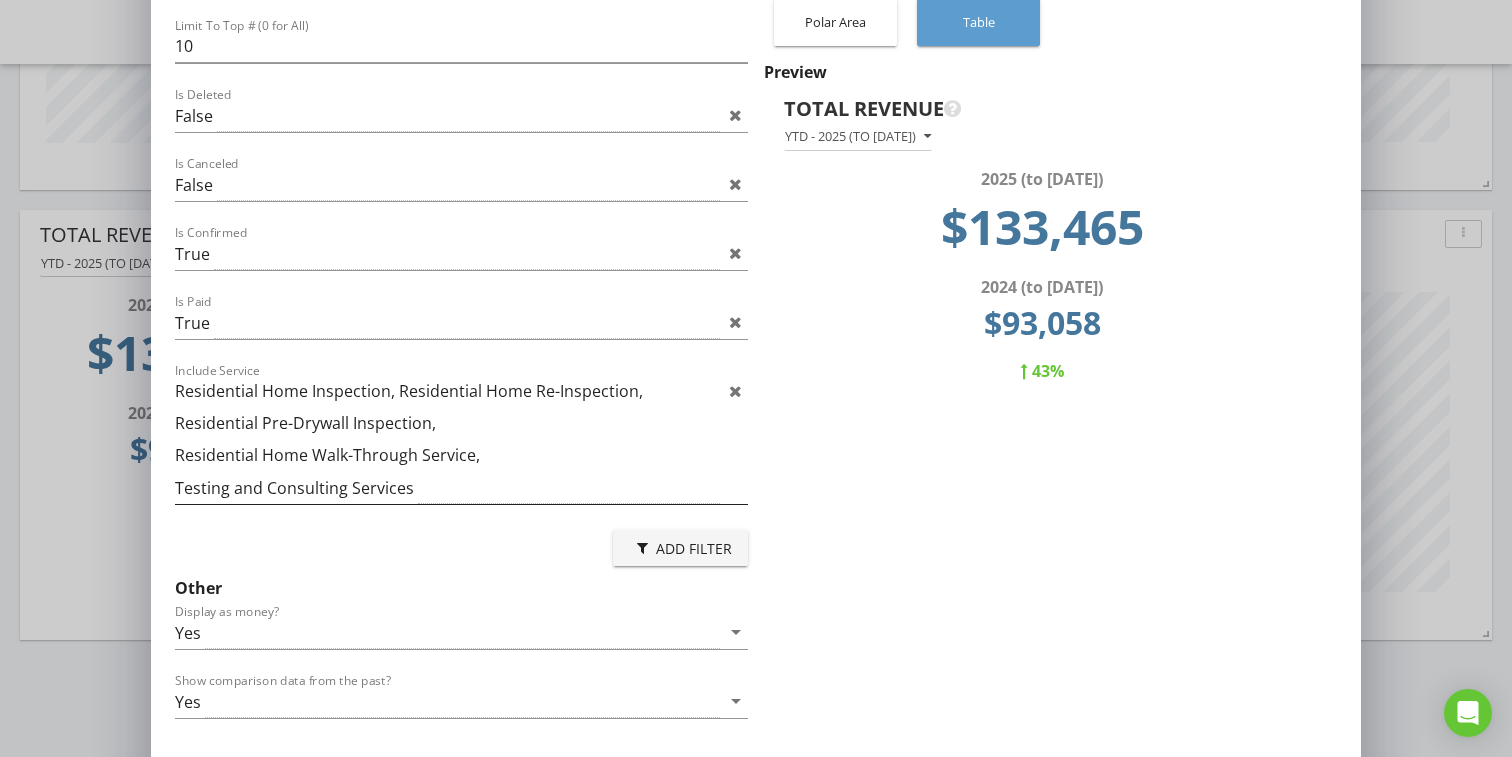 click on "Residential Home Inspection,  Residential Home Re-Inspection,  Residential Pre-Drywall Inspection,  Residential Home Walk-Through Service,  Testing and Consulting Services" at bounding box center [447, 439] 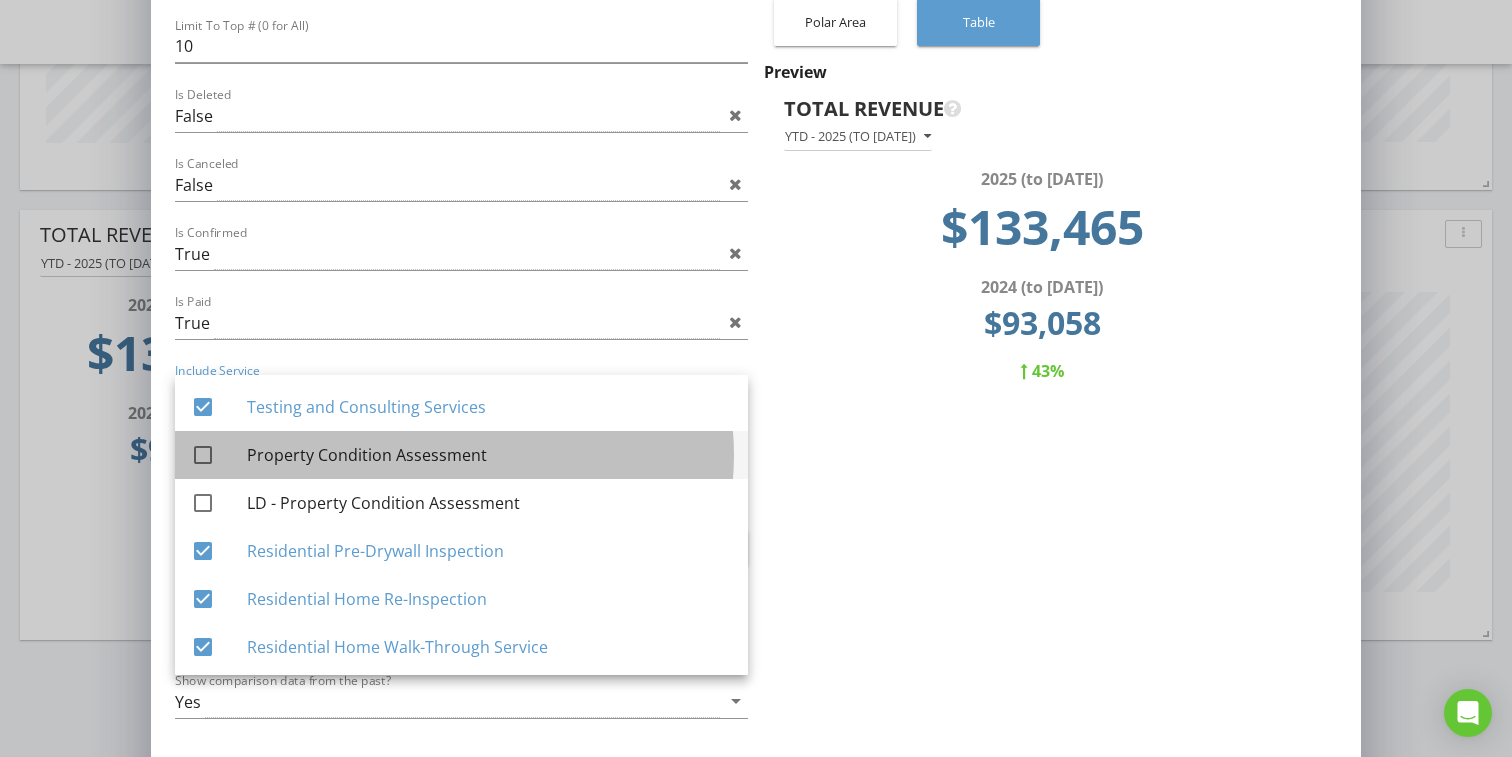 click on "Property Condition Assessment" at bounding box center (489, 455) 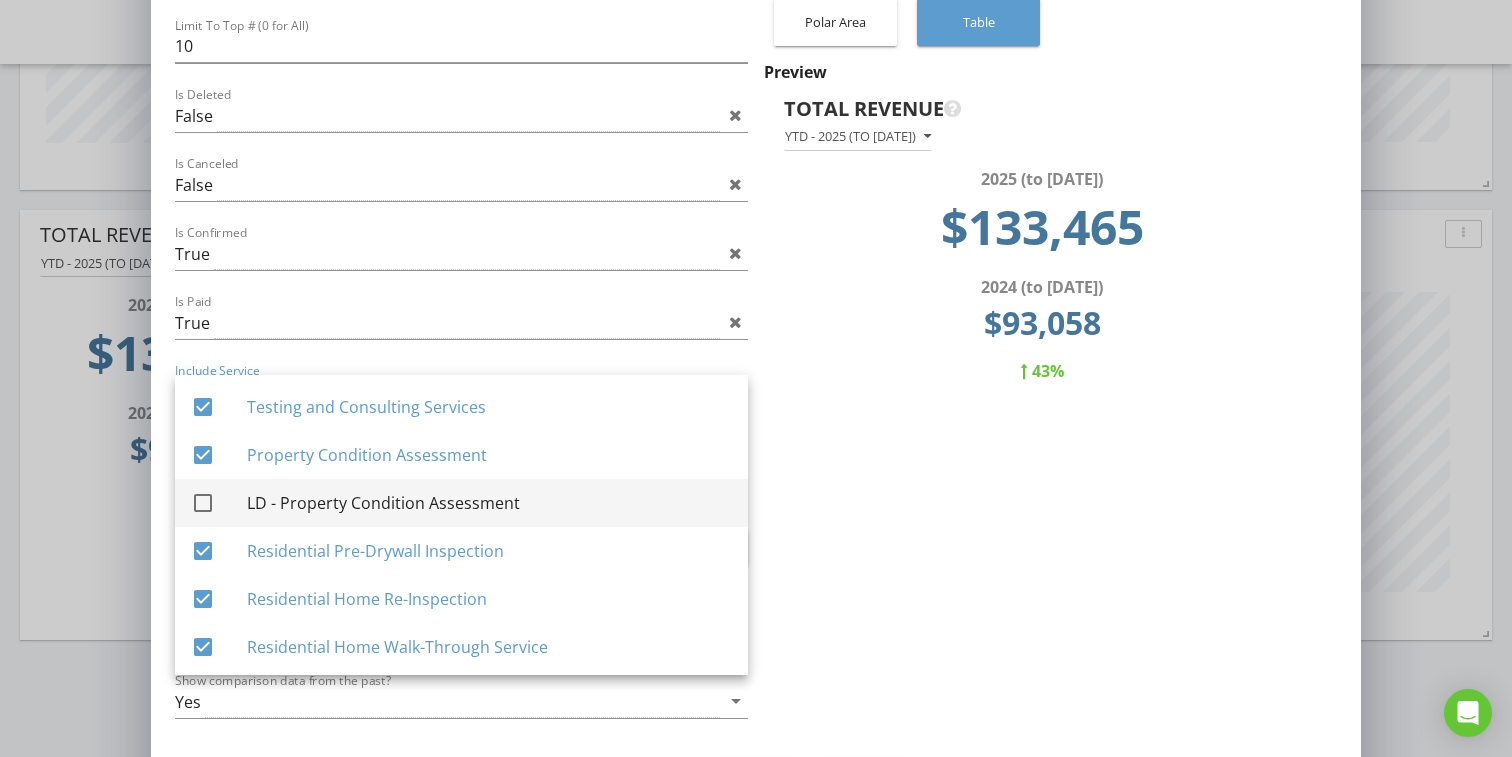 click on "LD - Property Condition Assessment" at bounding box center [489, 503] 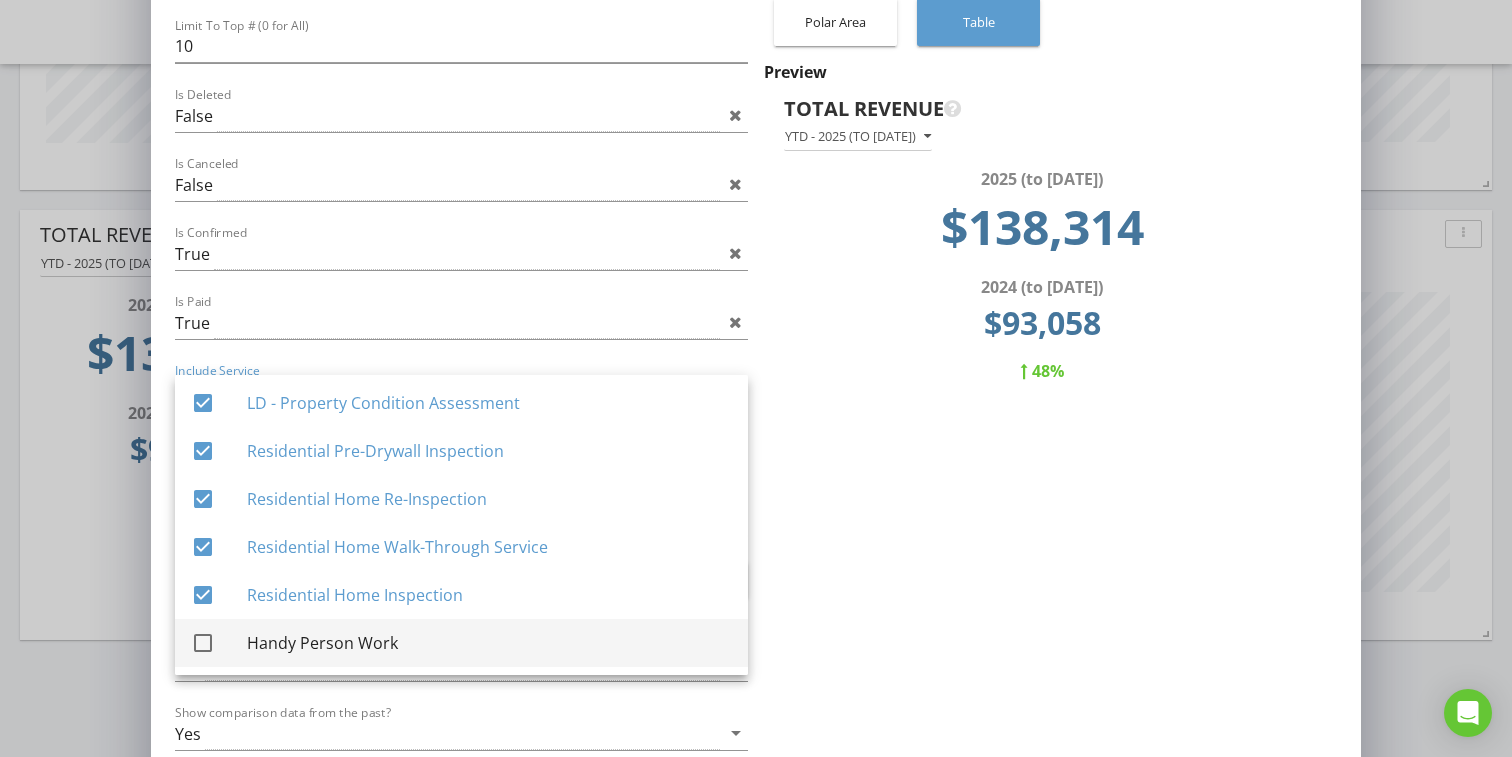 click on "Handy Person Work" at bounding box center [489, 643] 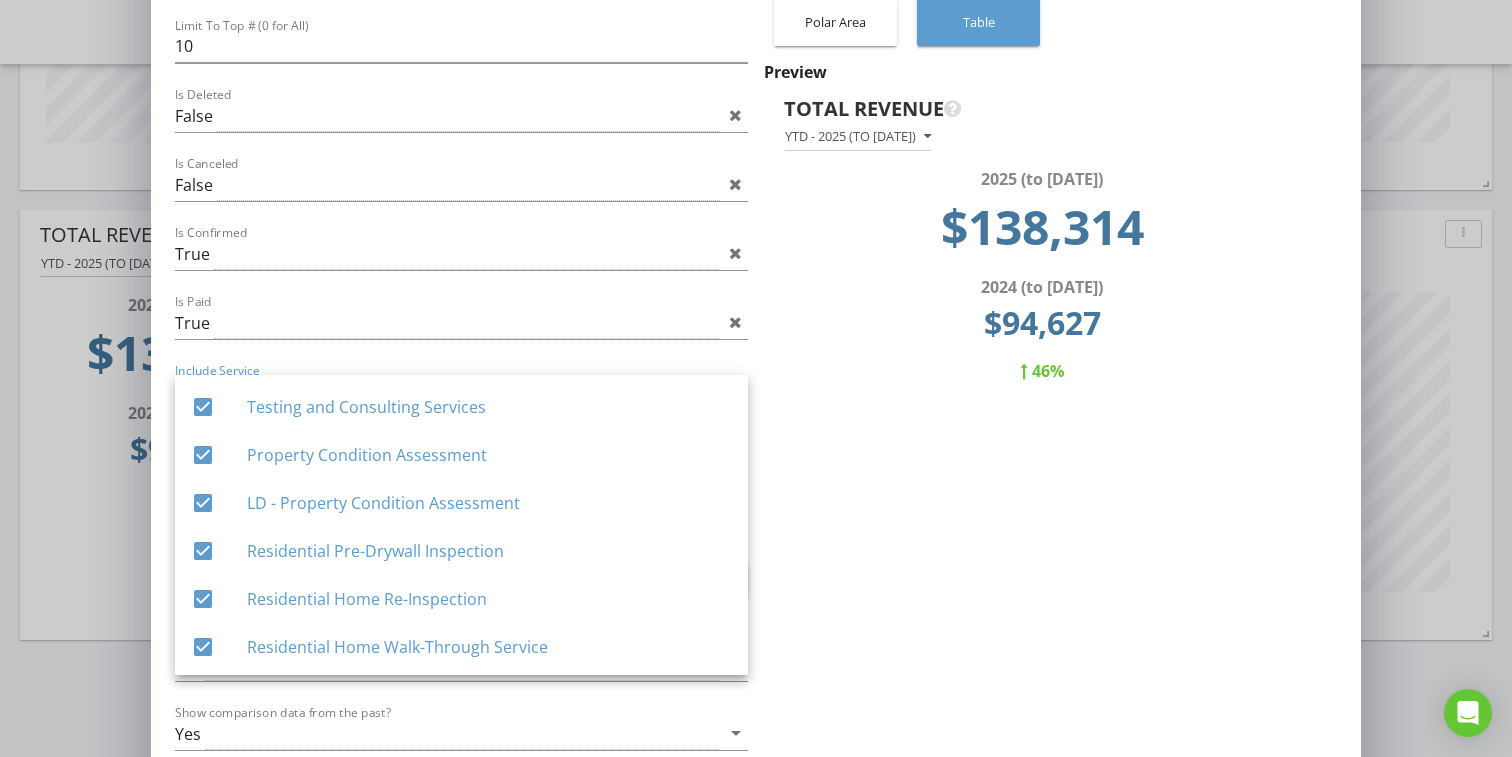 click on "Type
Area
Area ([GEOGRAPHIC_DATA])
Bar
Bar Over Time
Horizontal Bar
Line
Line (Smooth)
Pie
Polar Area
Table
Preview
Total Revenue
YTD - 2025 (to [DATE])
2025 (to [DATE])
$138,314
2024 (to [DATE])
$94,627
46%" at bounding box center (1046, 297) 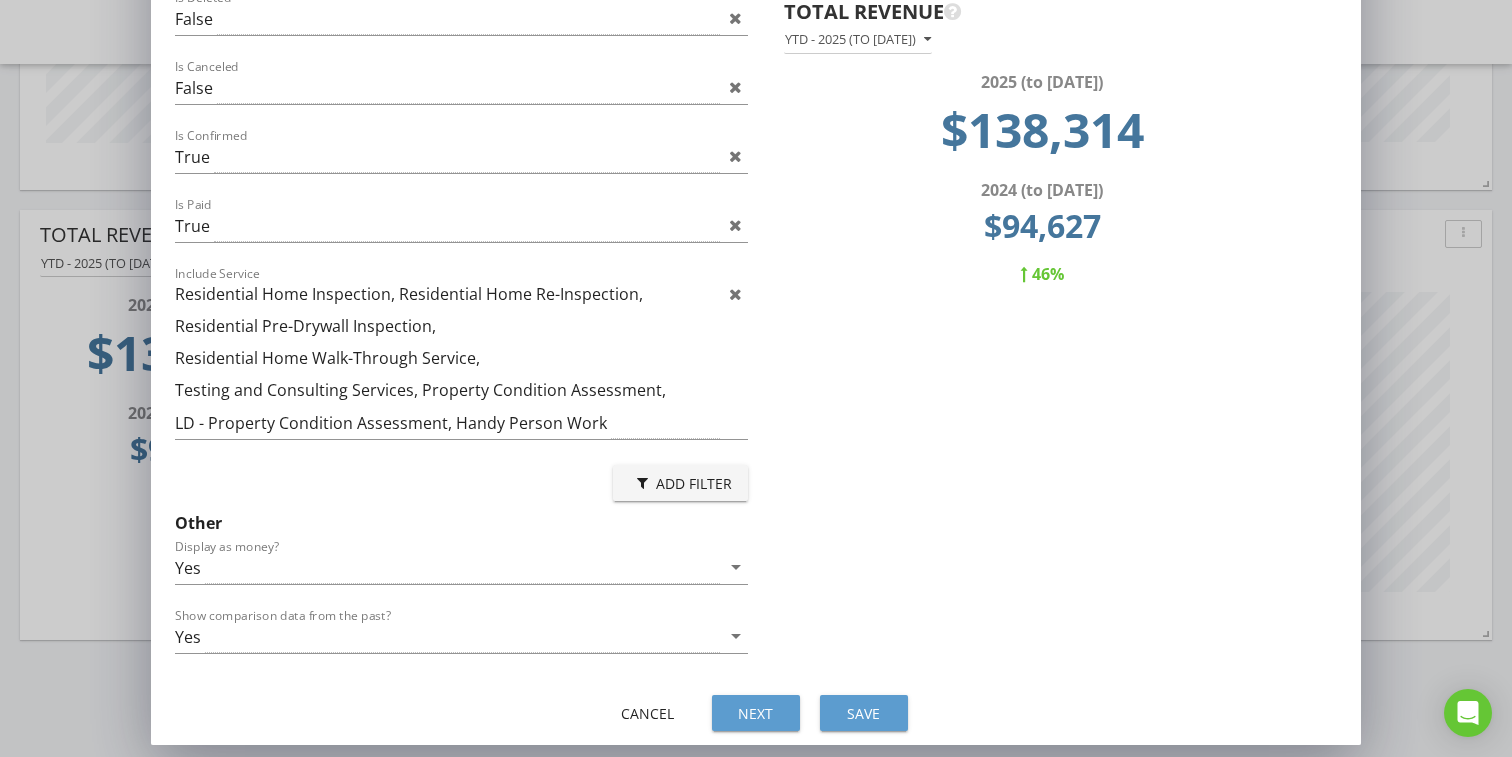 click on "Save" at bounding box center [864, 713] 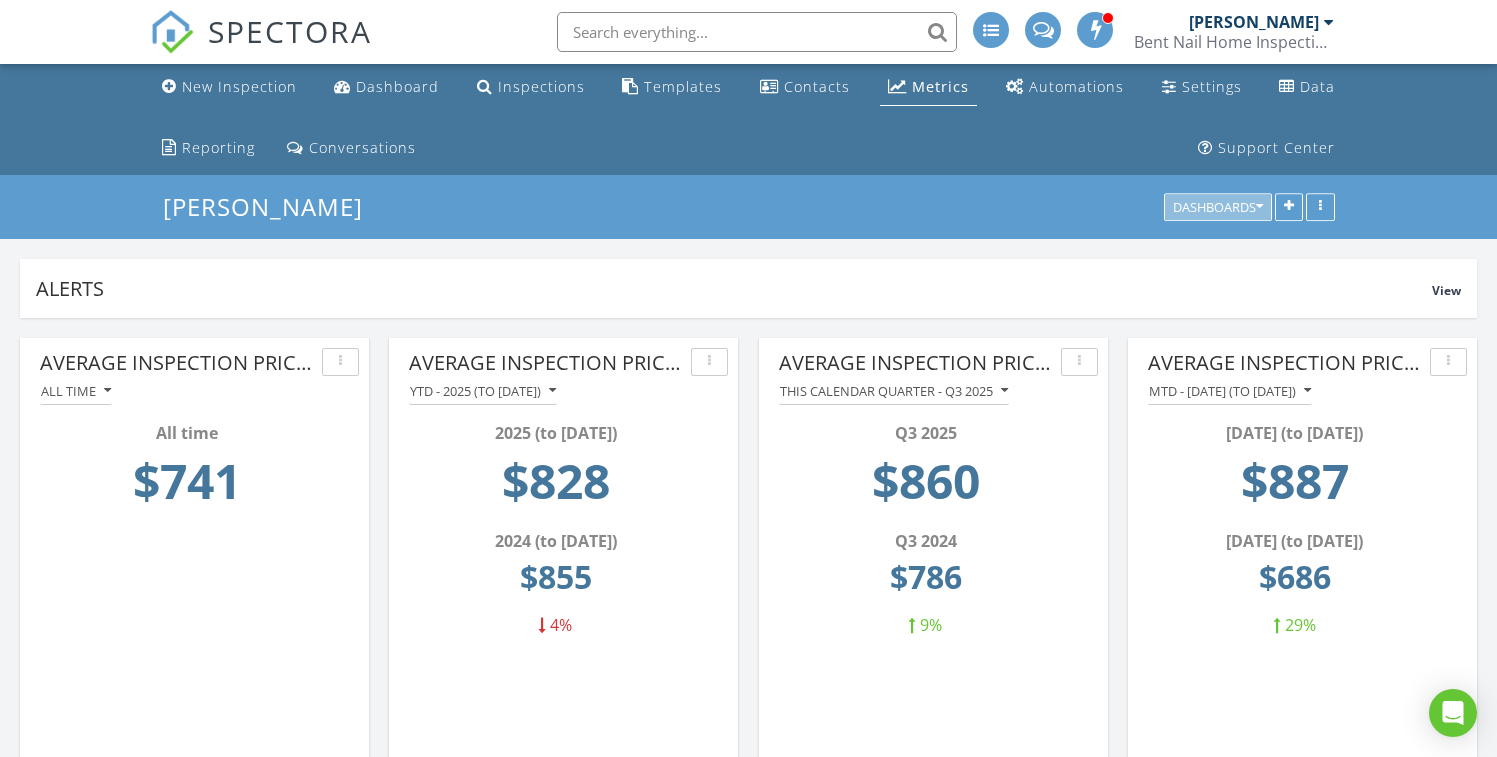 click on "Dashboards" at bounding box center (1218, 208) 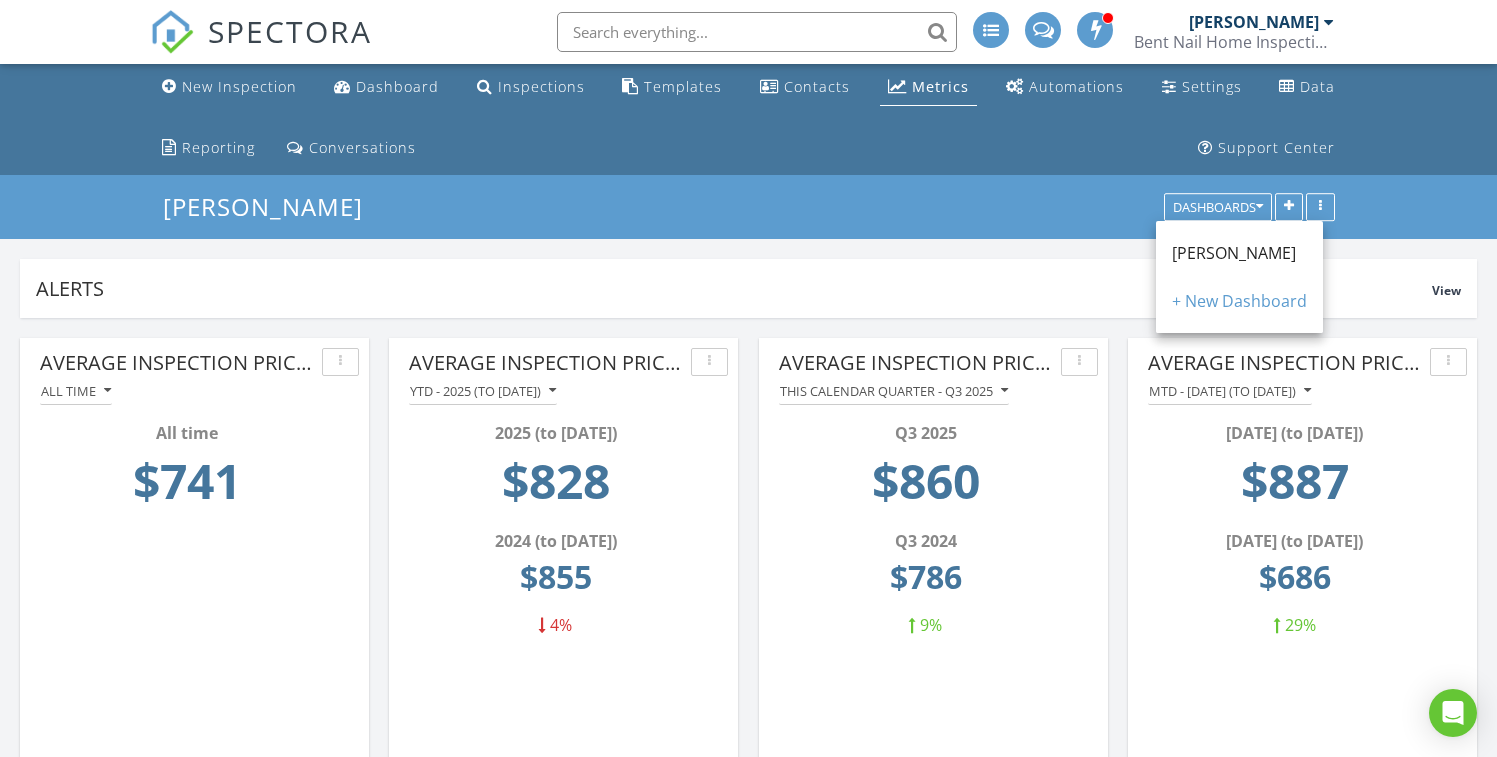 click on "[PERSON_NAME]" at bounding box center [1234, 253] 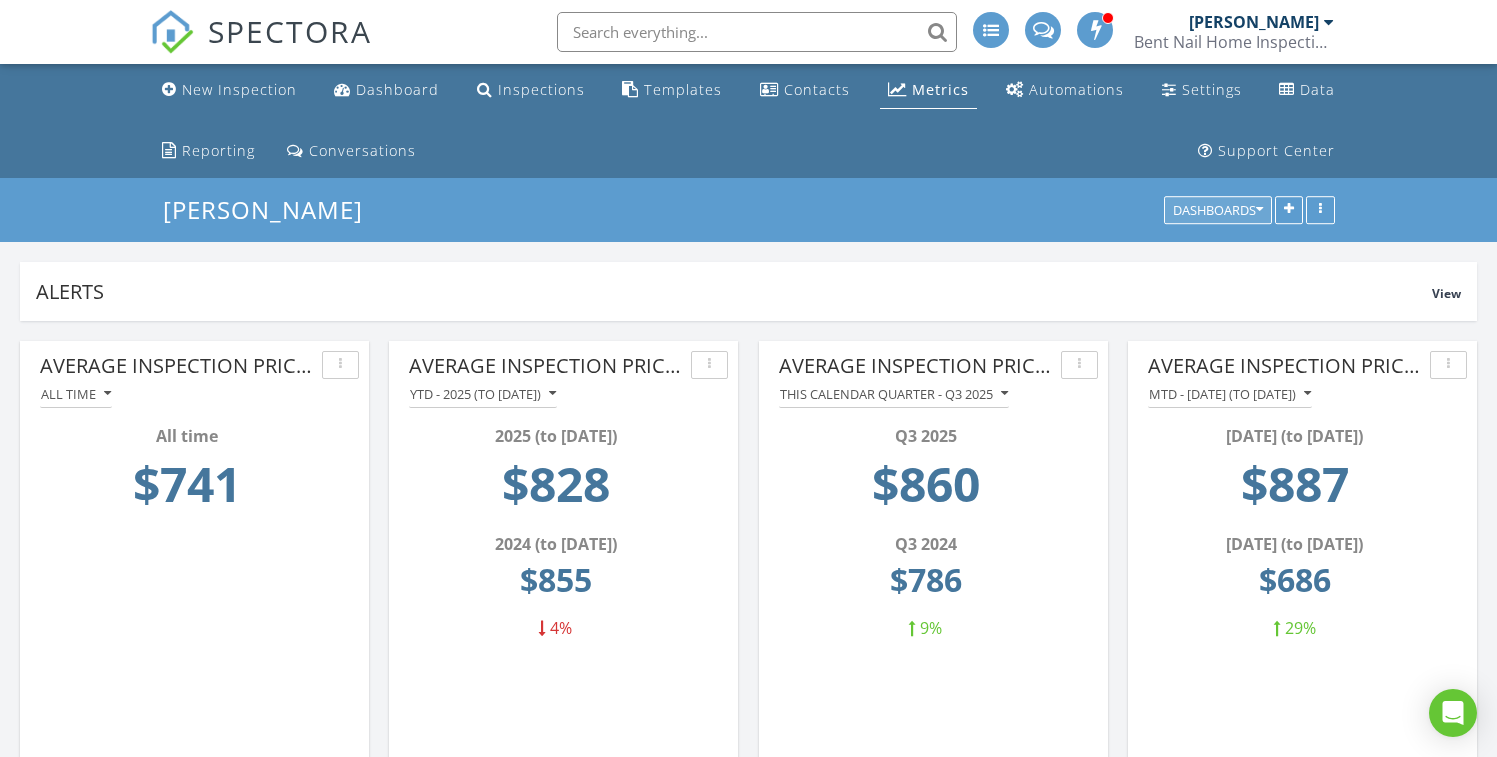 click on "Dashboards" at bounding box center (1218, 211) 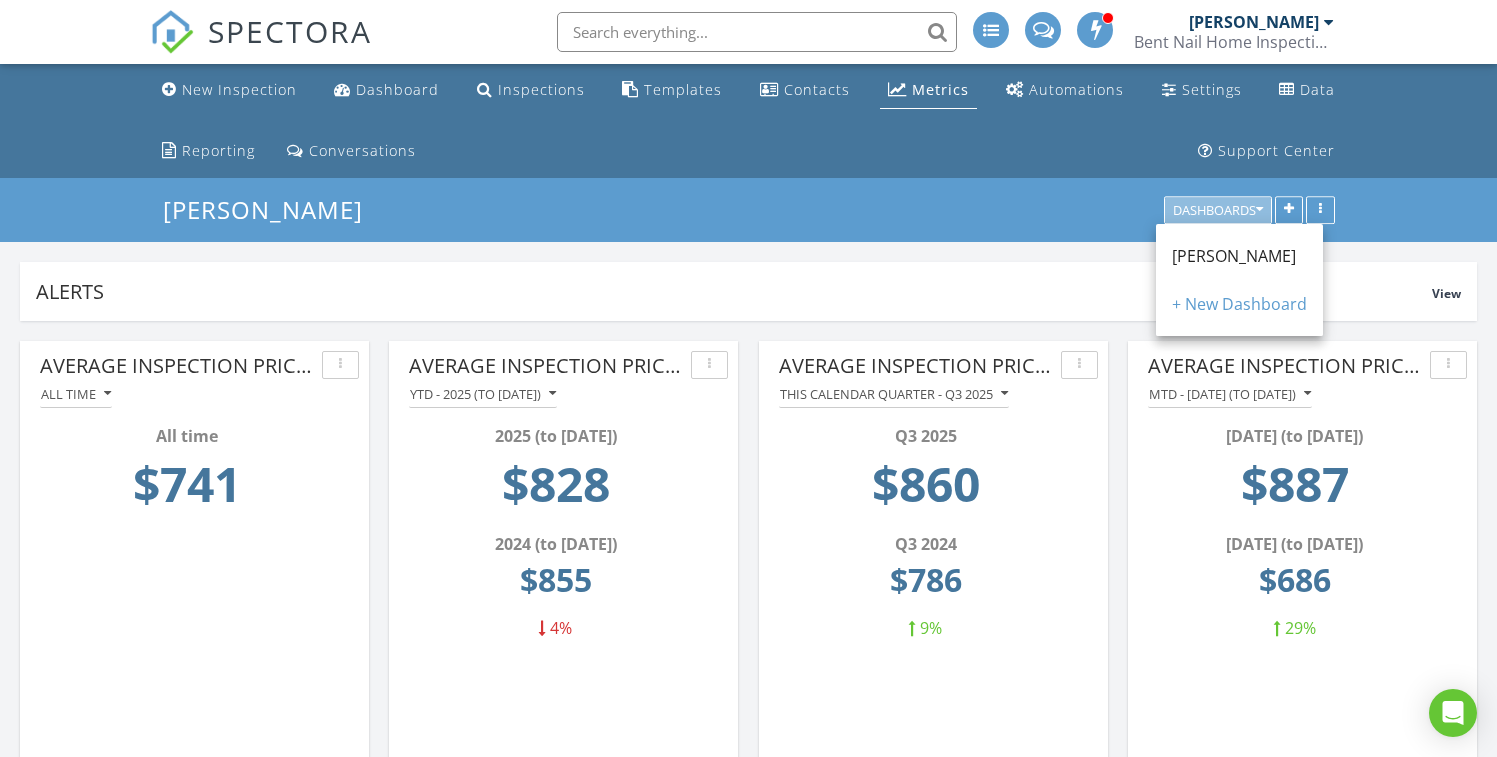 click on "Dashboards" at bounding box center [1218, 211] 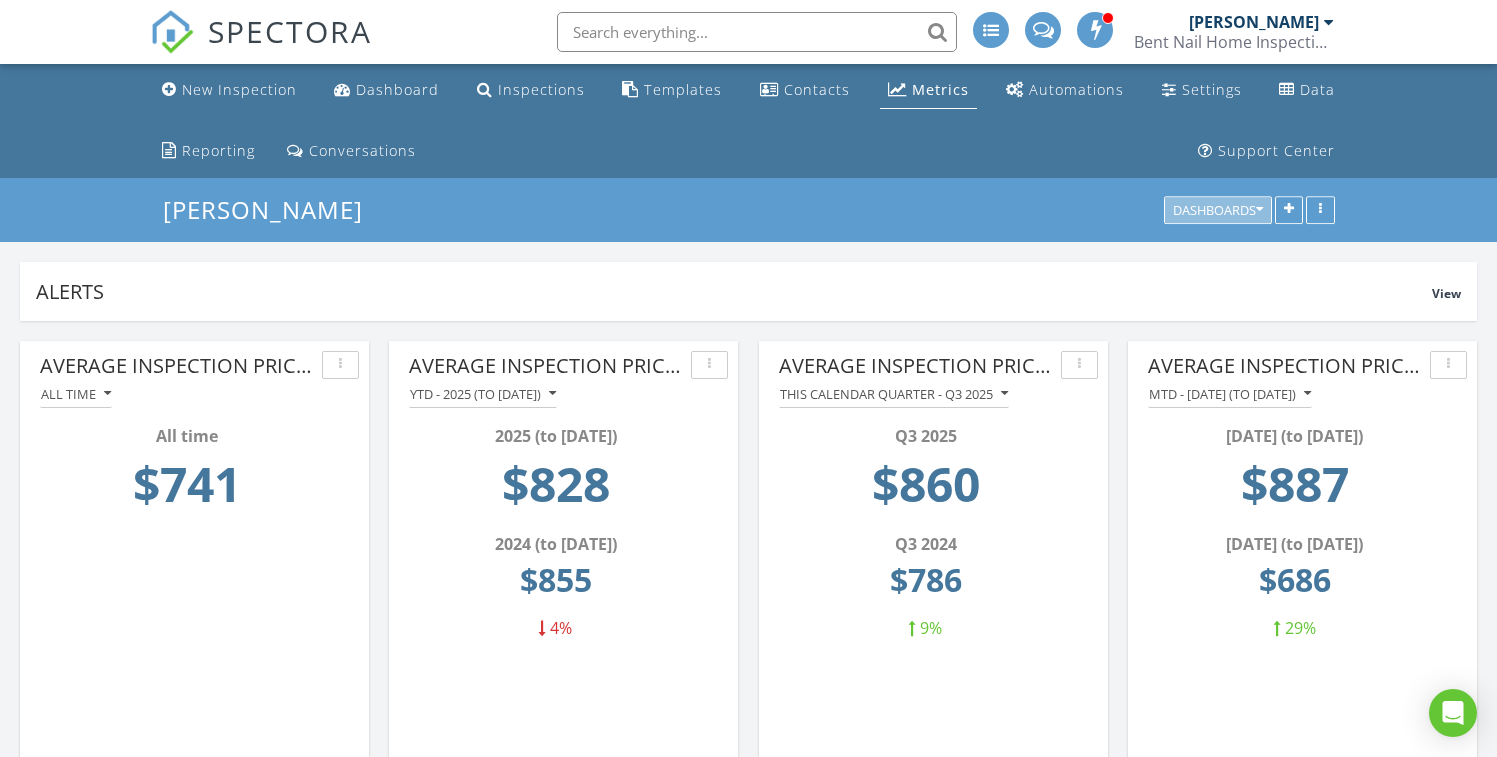 click on "Dashboards" at bounding box center [1218, 211] 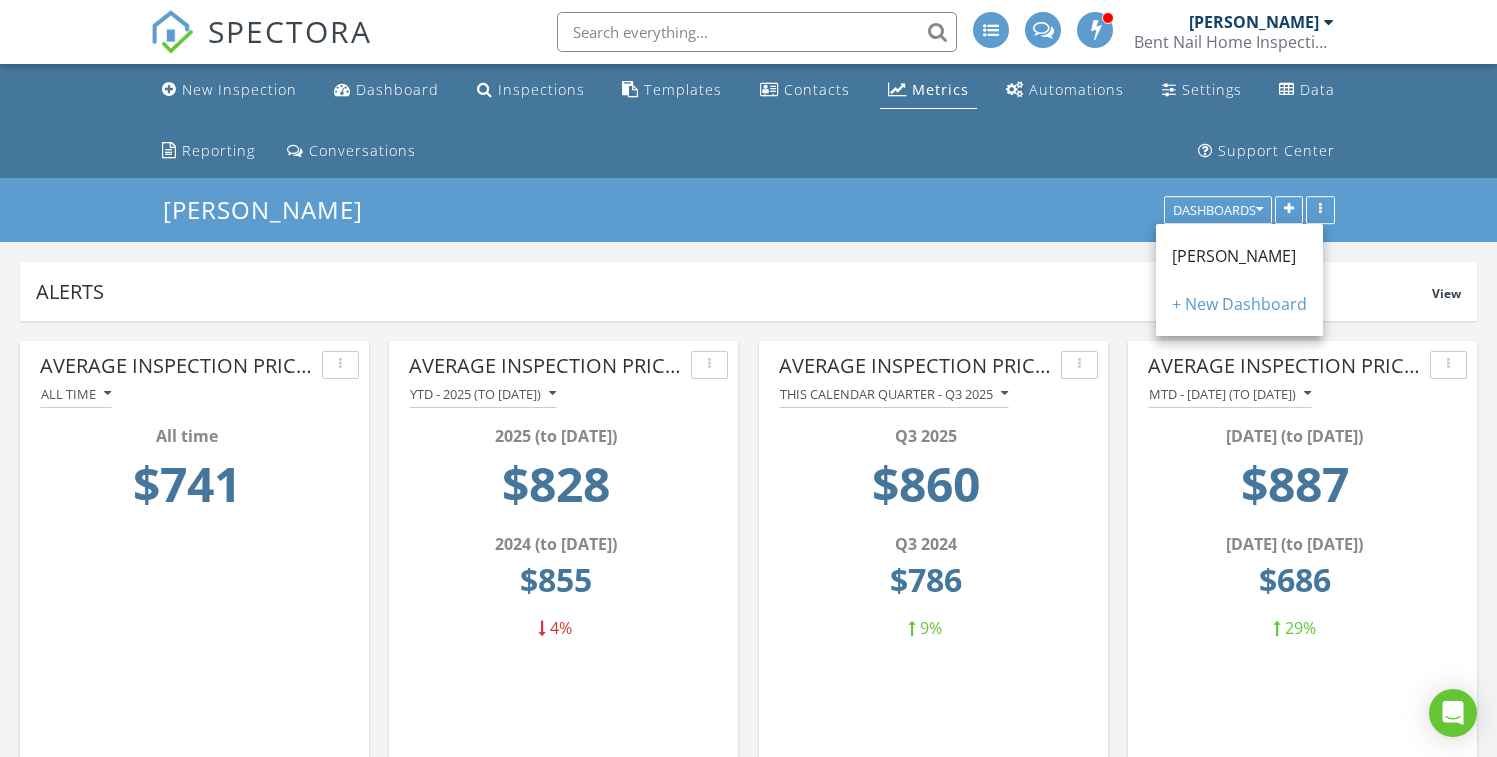 click on "[PERSON_NAME]
Dashboards" at bounding box center [748, 210] 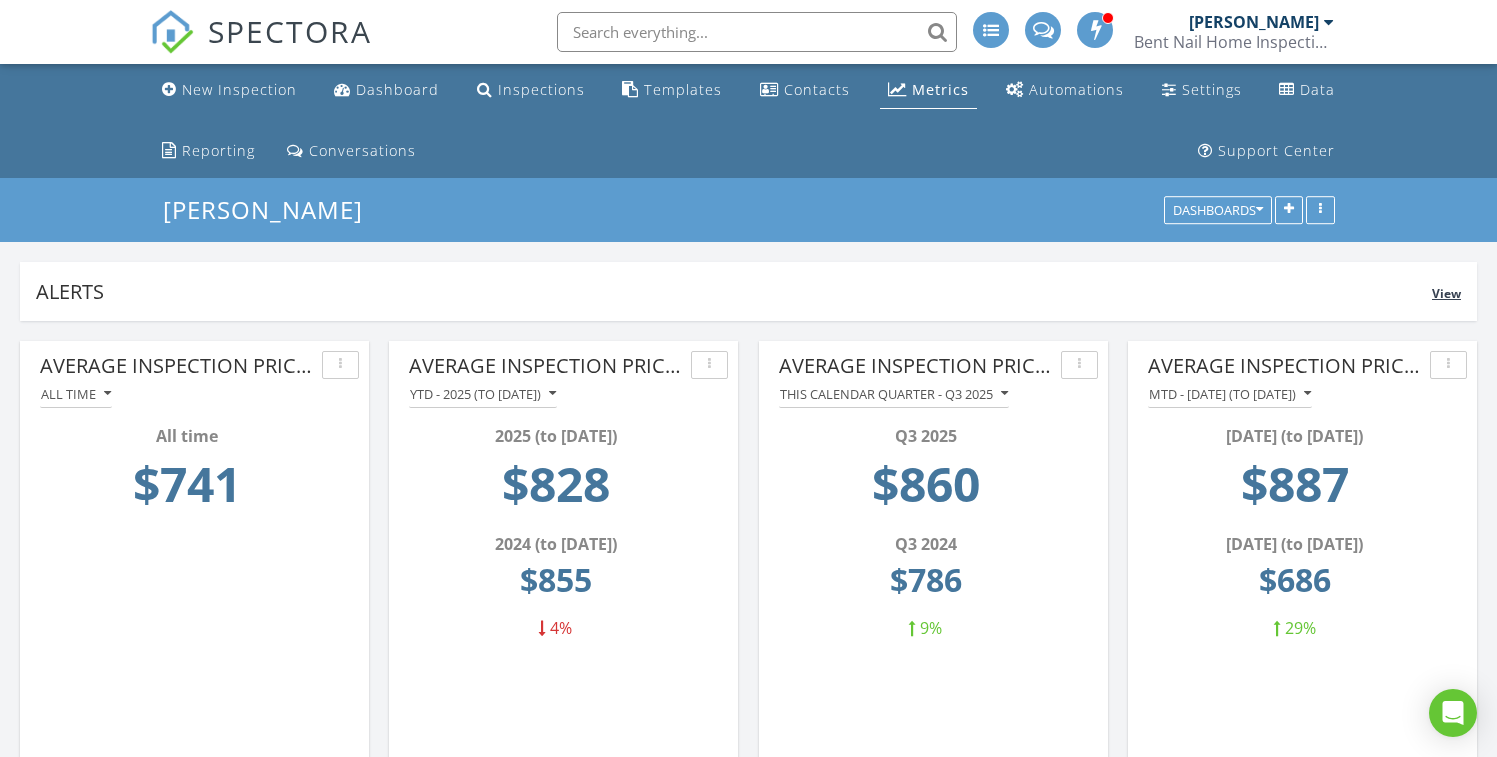 click on "View" at bounding box center [1446, 293] 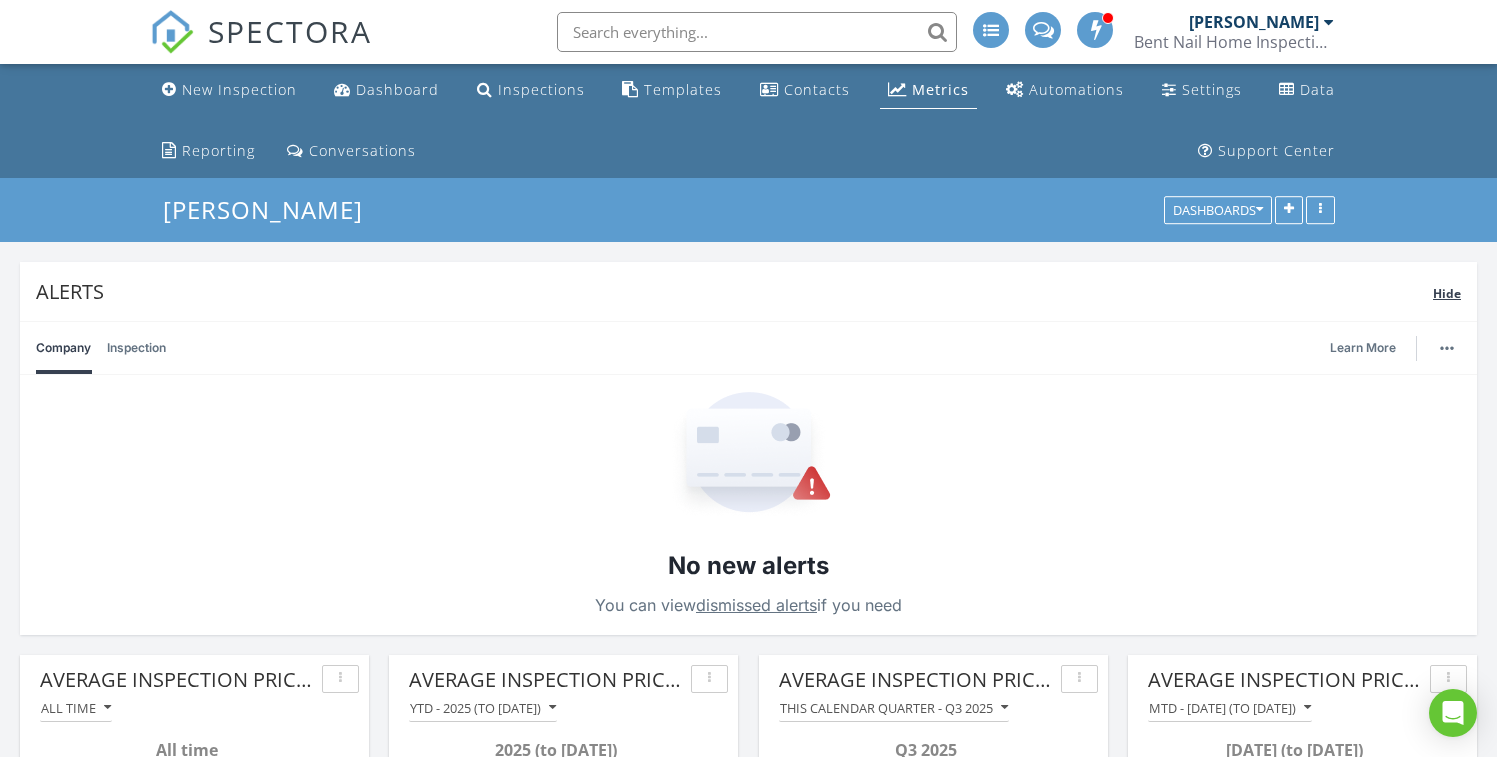 click on "Hide" at bounding box center [1447, 293] 